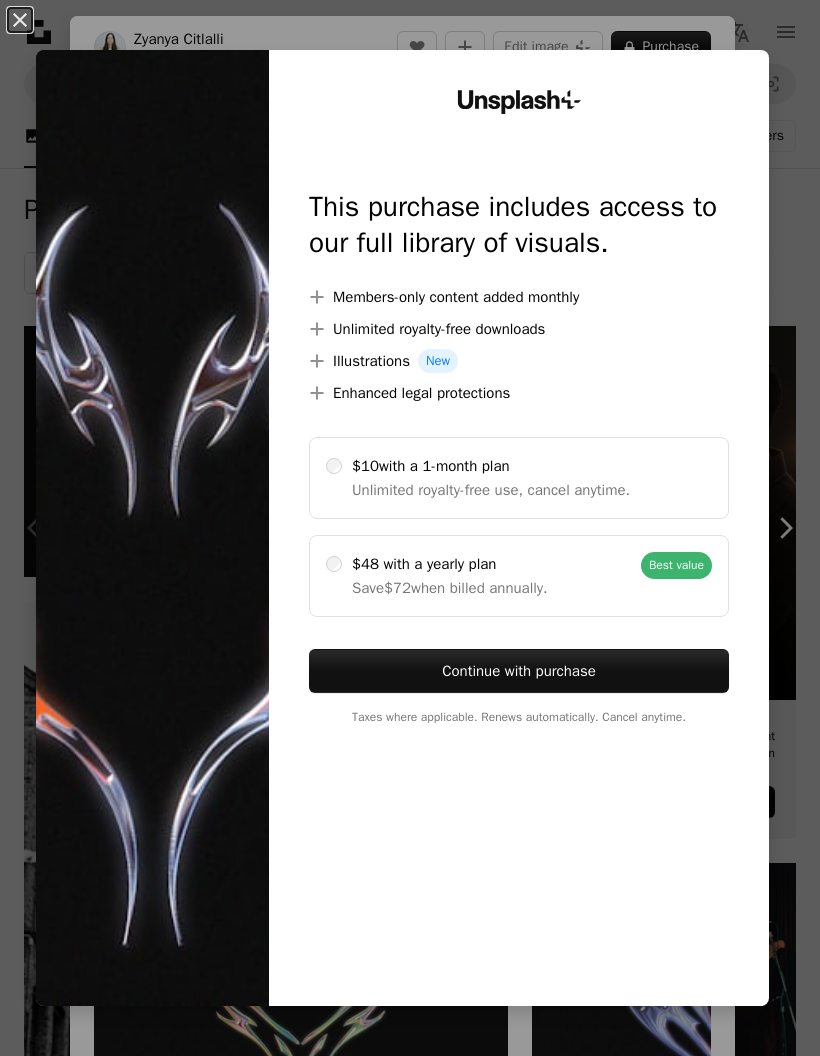 scroll, scrollTop: 92, scrollLeft: 0, axis: vertical 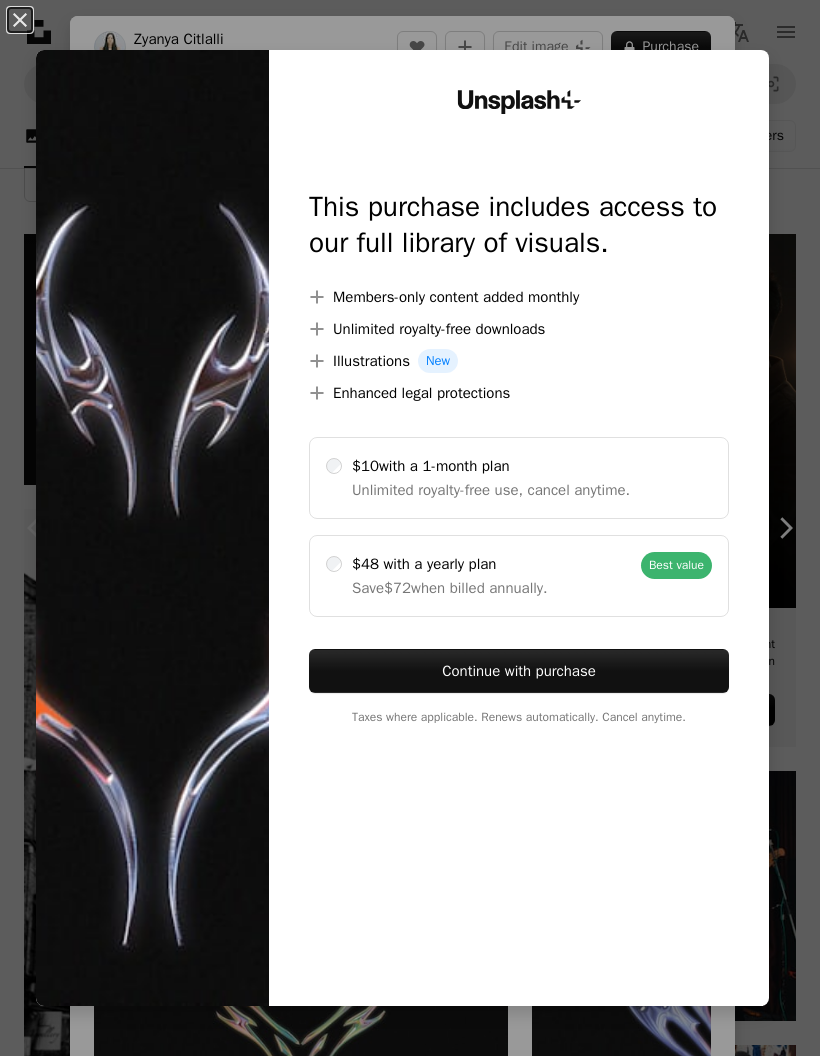 click on "An X shape Unsplash+ This purchase includes access to our full library of visuals. A plus sign Members-only content added monthly A plus sign Unlimited royalty-free downloads A plus sign Illustrations  New A plus sign Enhanced legal protections $10  with a 1-month plan Unlimited royalty-free use, cancel anytime. $48   with a yearly plan Save  $72  when billed annually. Best value Continue with purchase Taxes where applicable. Renews automatically. Cancel anytime." at bounding box center [410, 528] 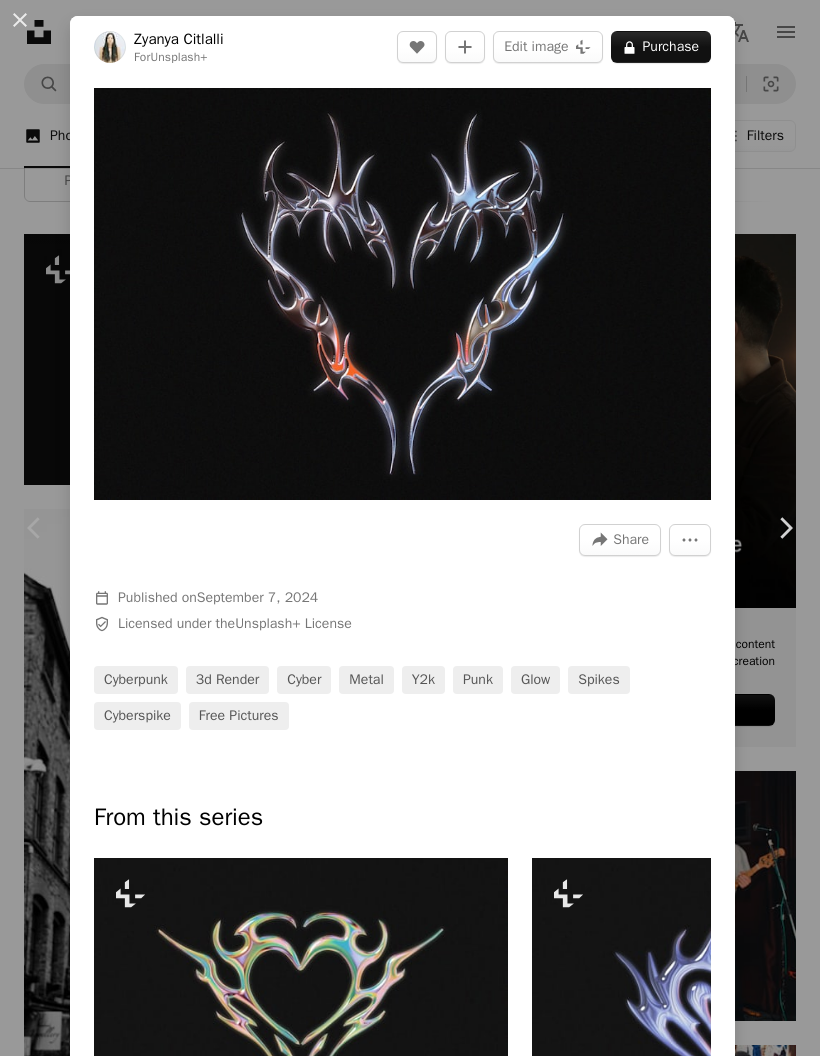 click on "An X shape" at bounding box center [20, 20] 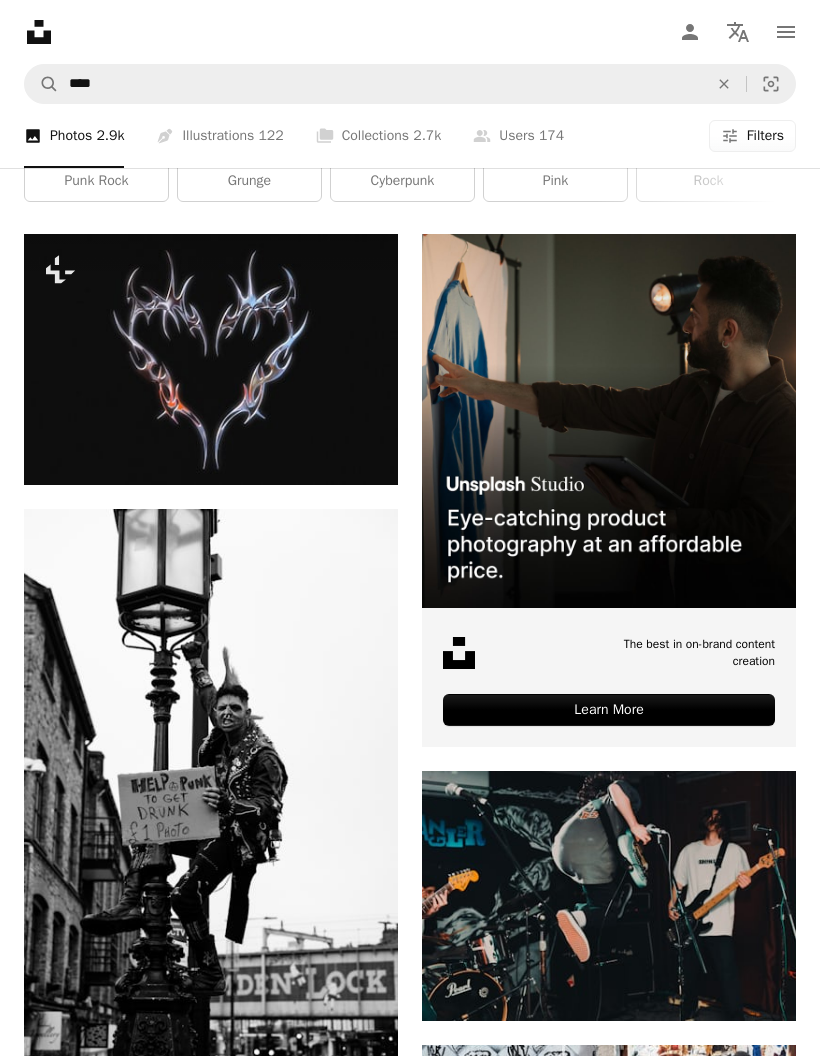 click at bounding box center [211, 359] 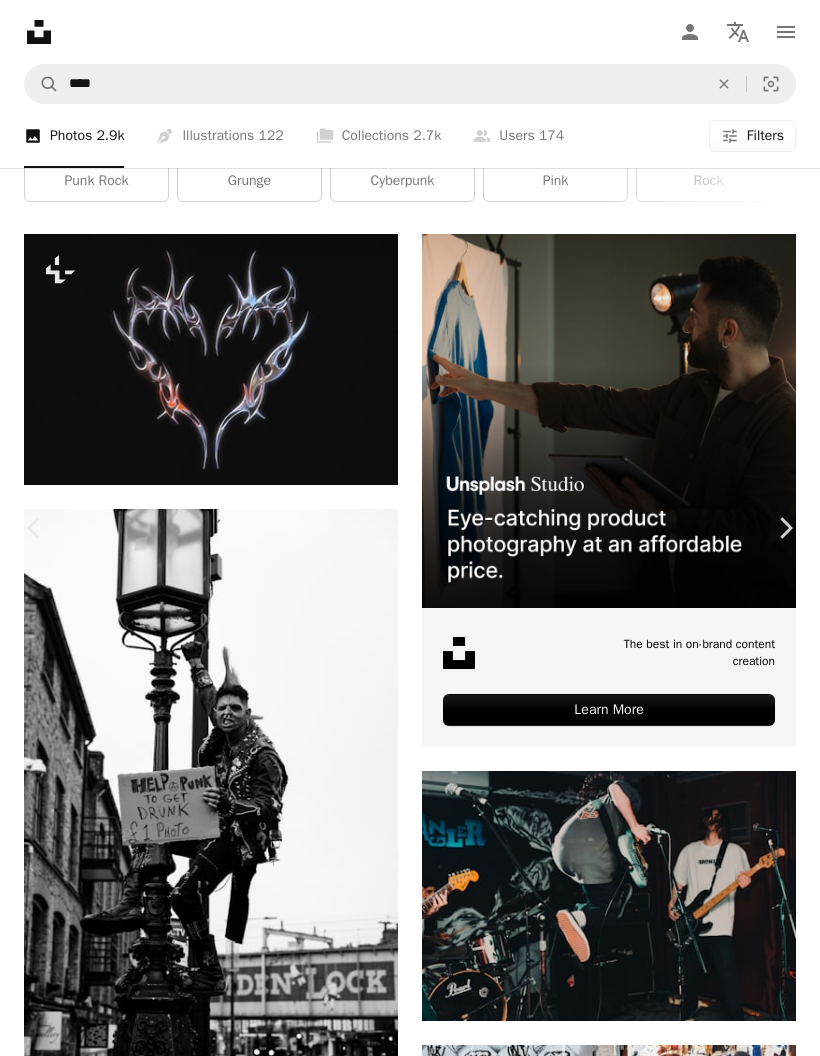 scroll, scrollTop: 526, scrollLeft: 0, axis: vertical 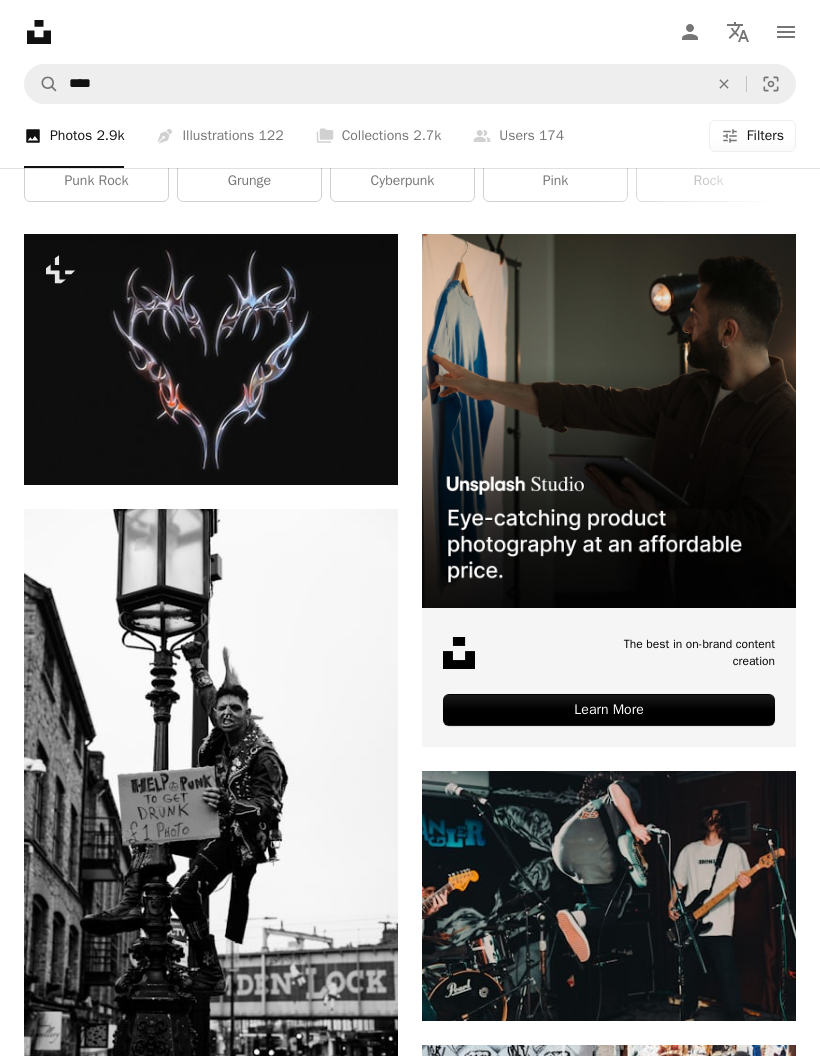 click at bounding box center [211, 359] 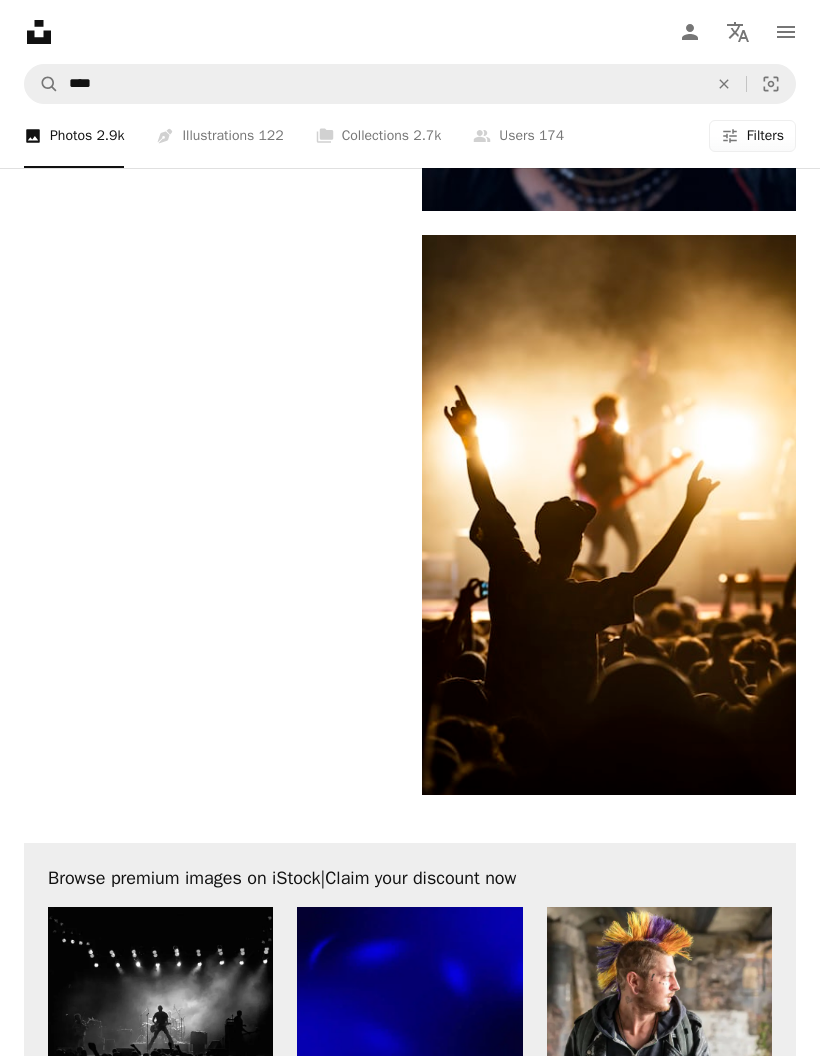 click on "An X shape" 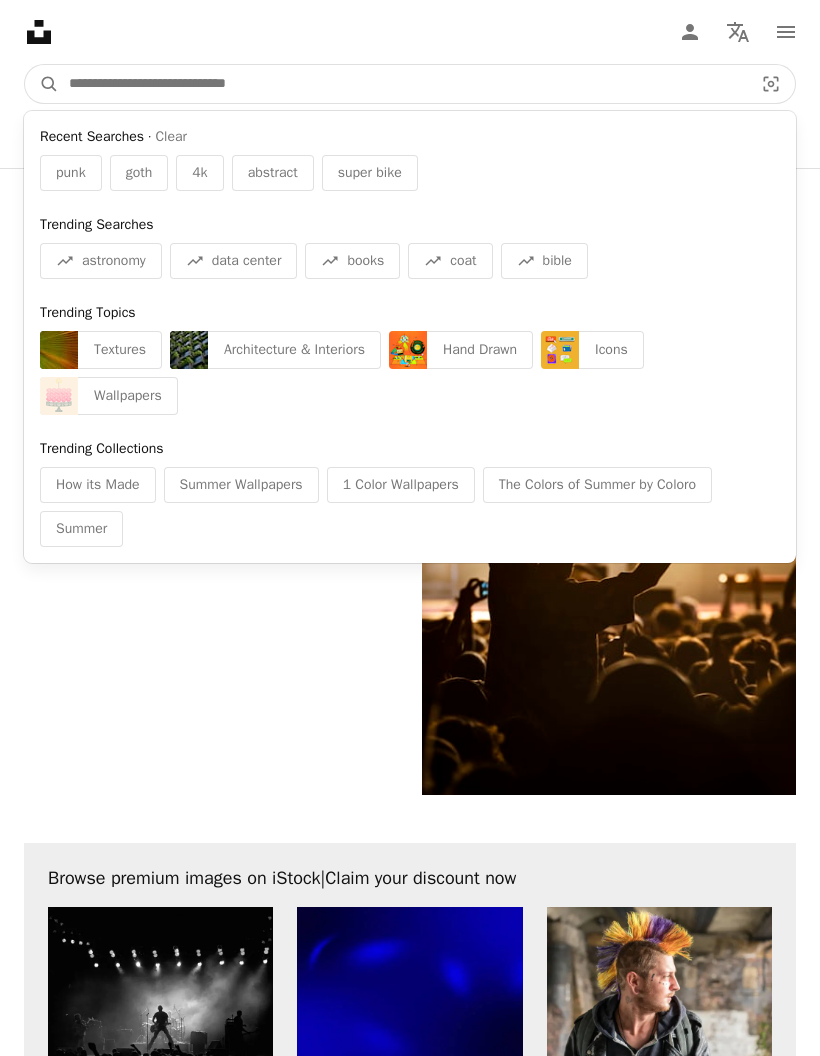 scroll, scrollTop: 4196, scrollLeft: 0, axis: vertical 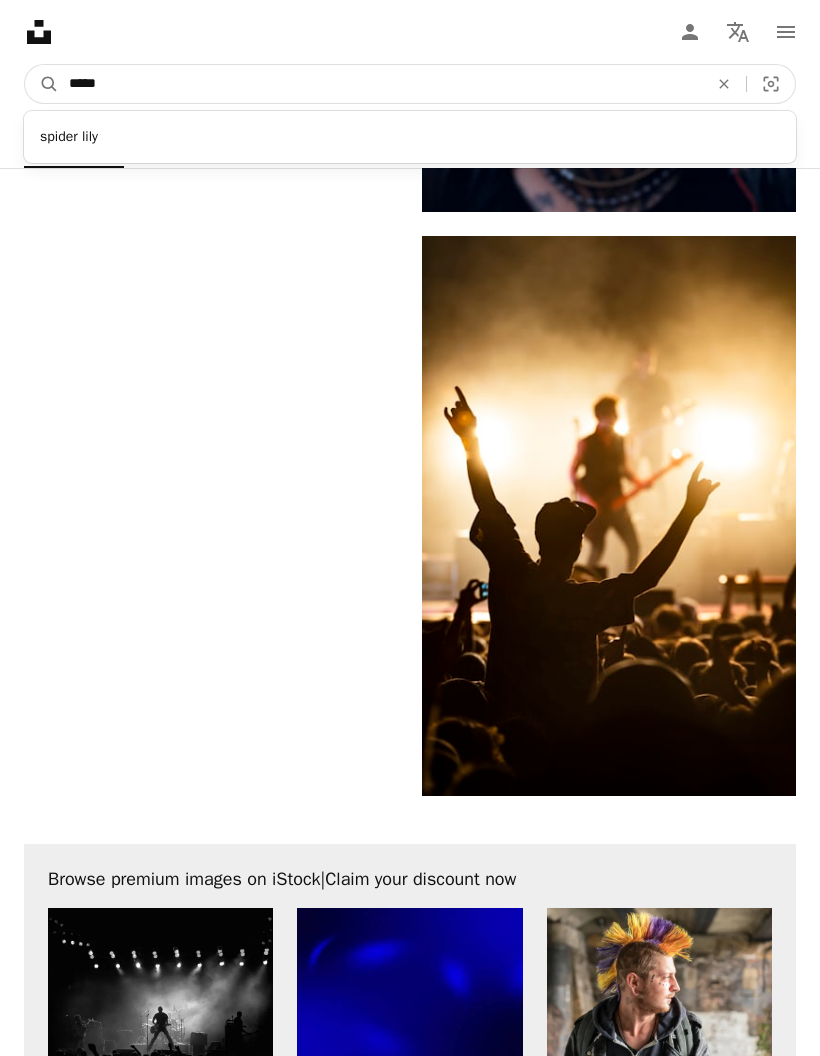 type on "******" 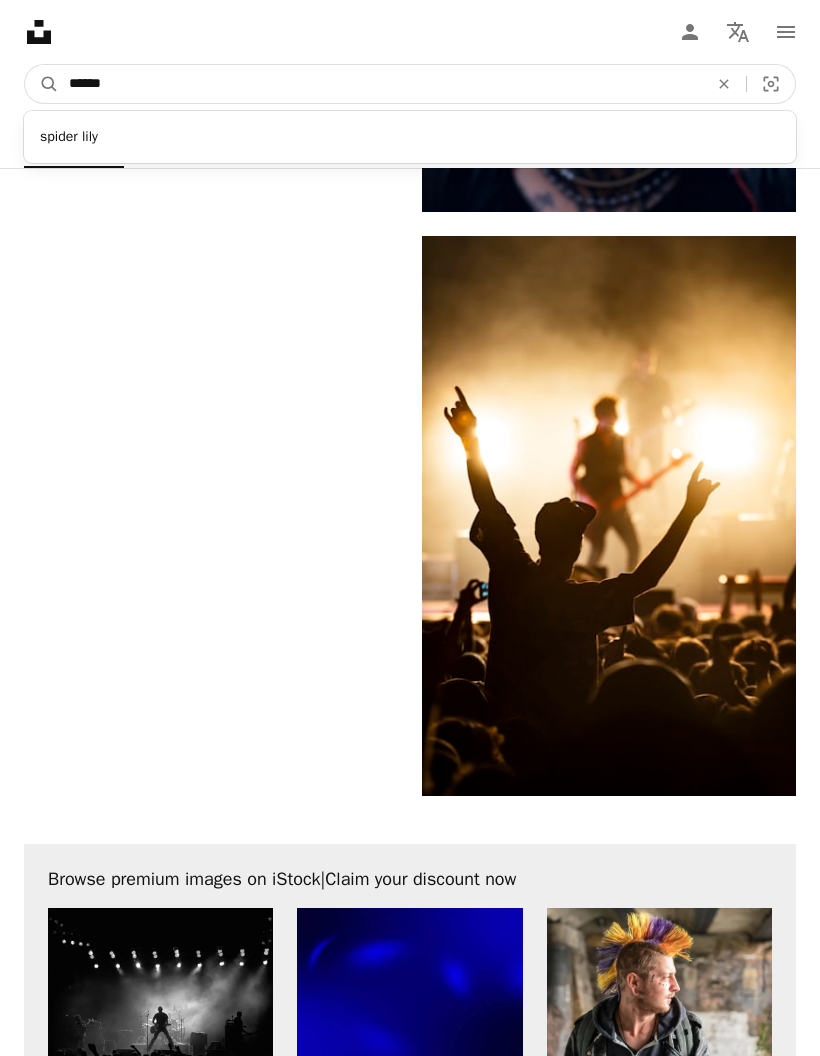 click on "A magnifying glass" at bounding box center (42, 84) 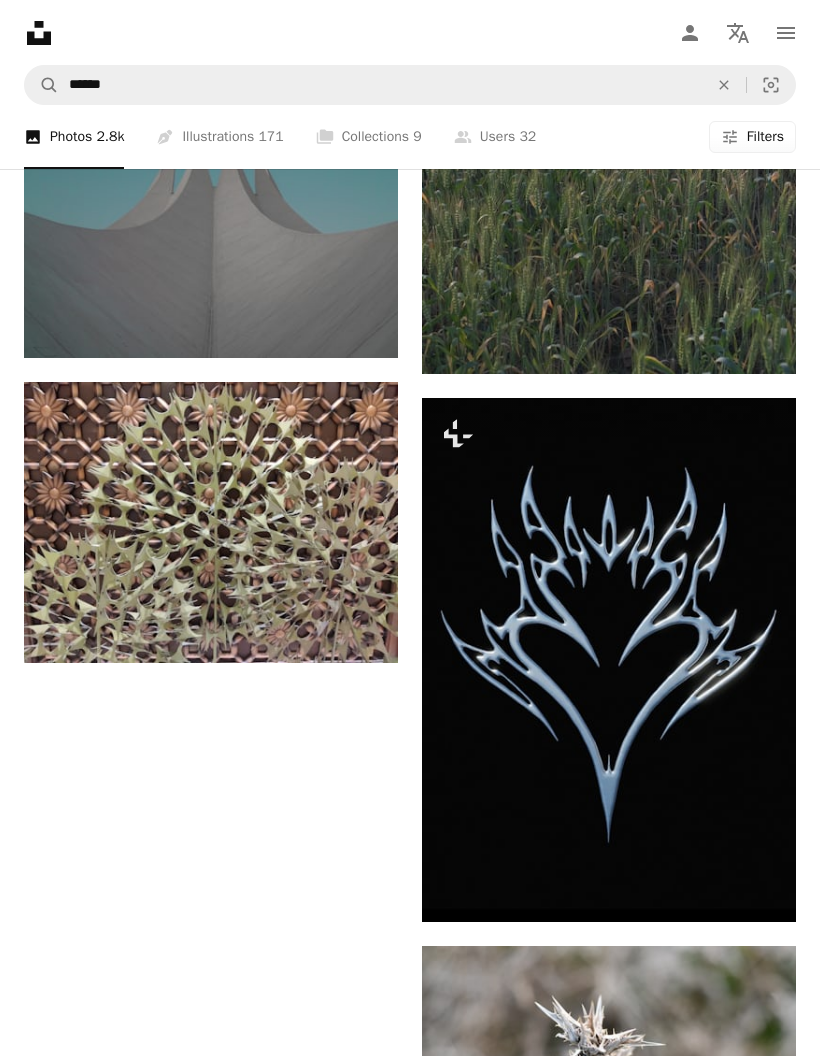 scroll, scrollTop: 3362, scrollLeft: 0, axis: vertical 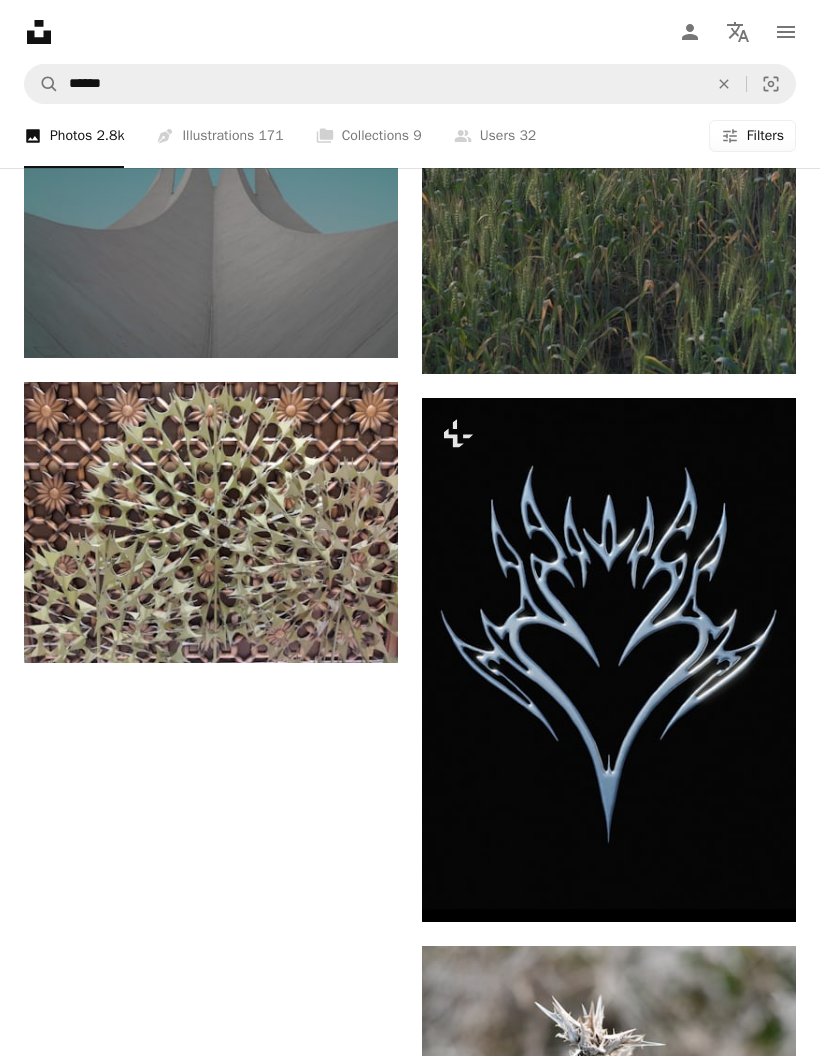 click on "Arrow pointing down" 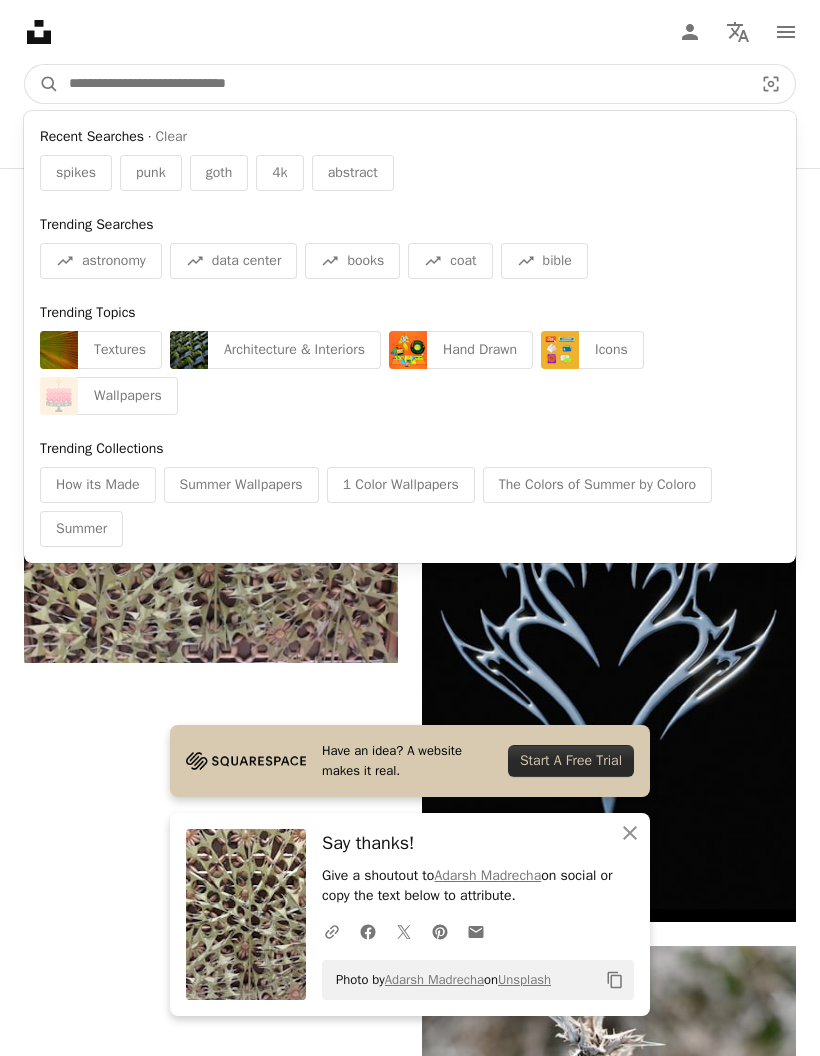type on "*" 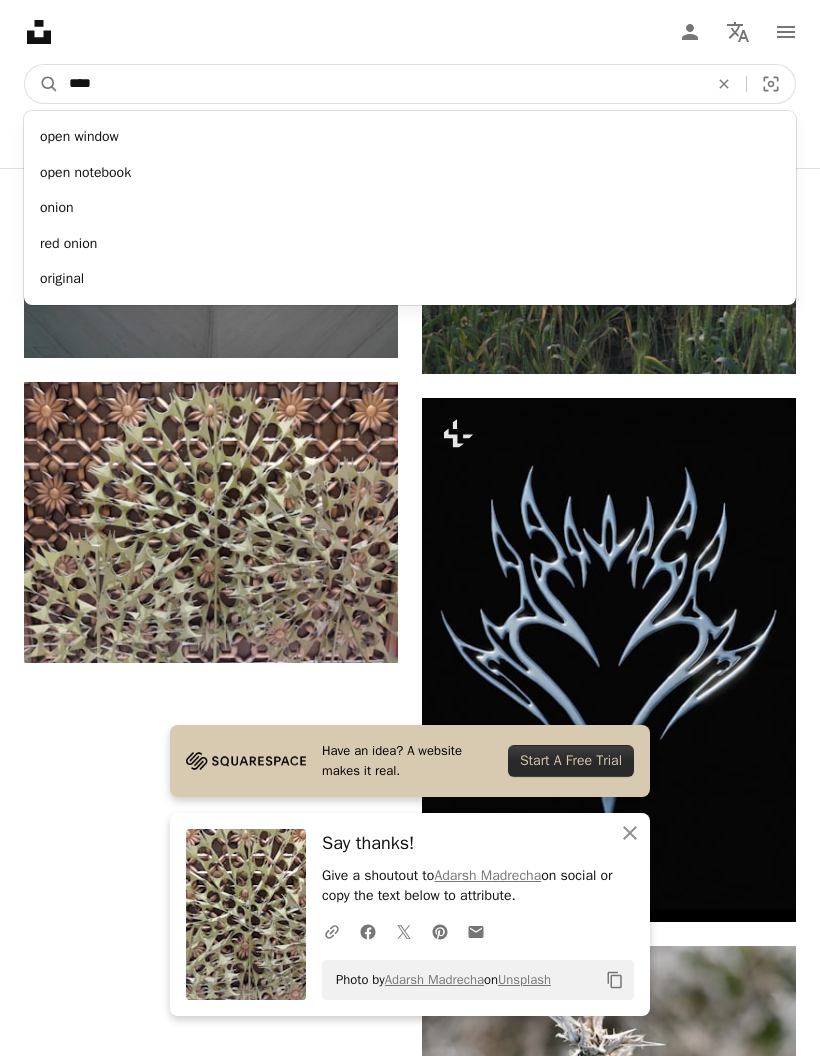 type on "*****" 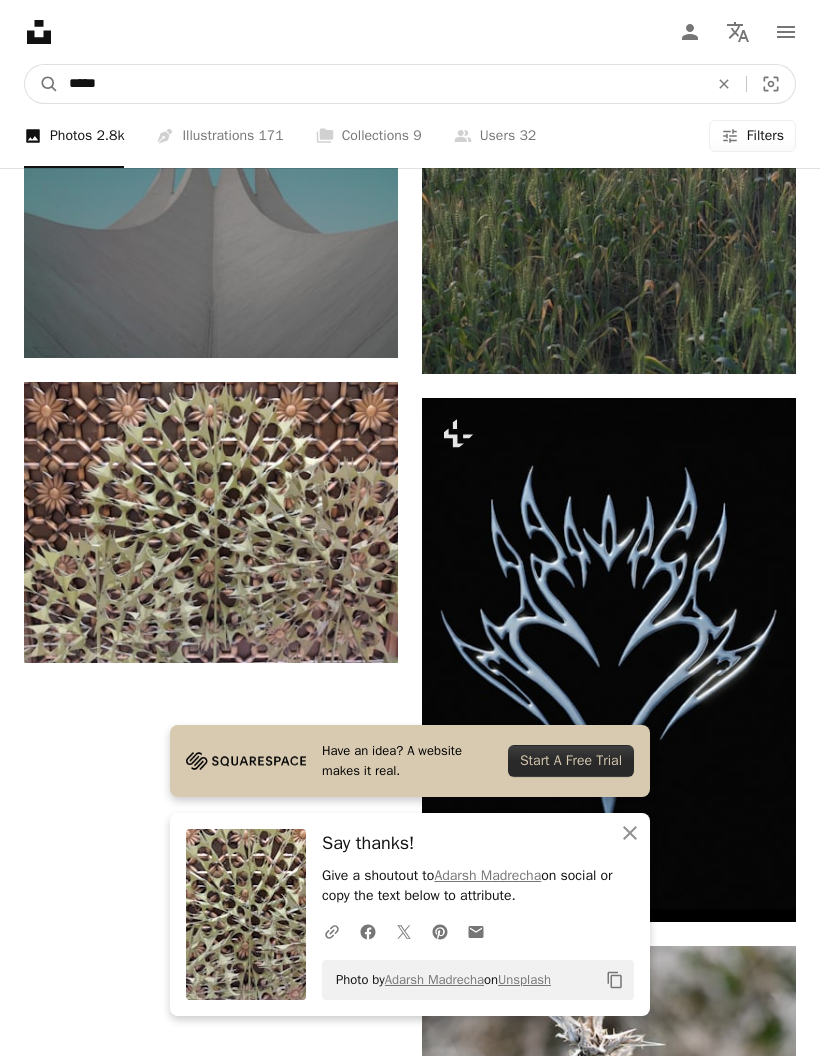 click on "A magnifying glass" at bounding box center (42, 84) 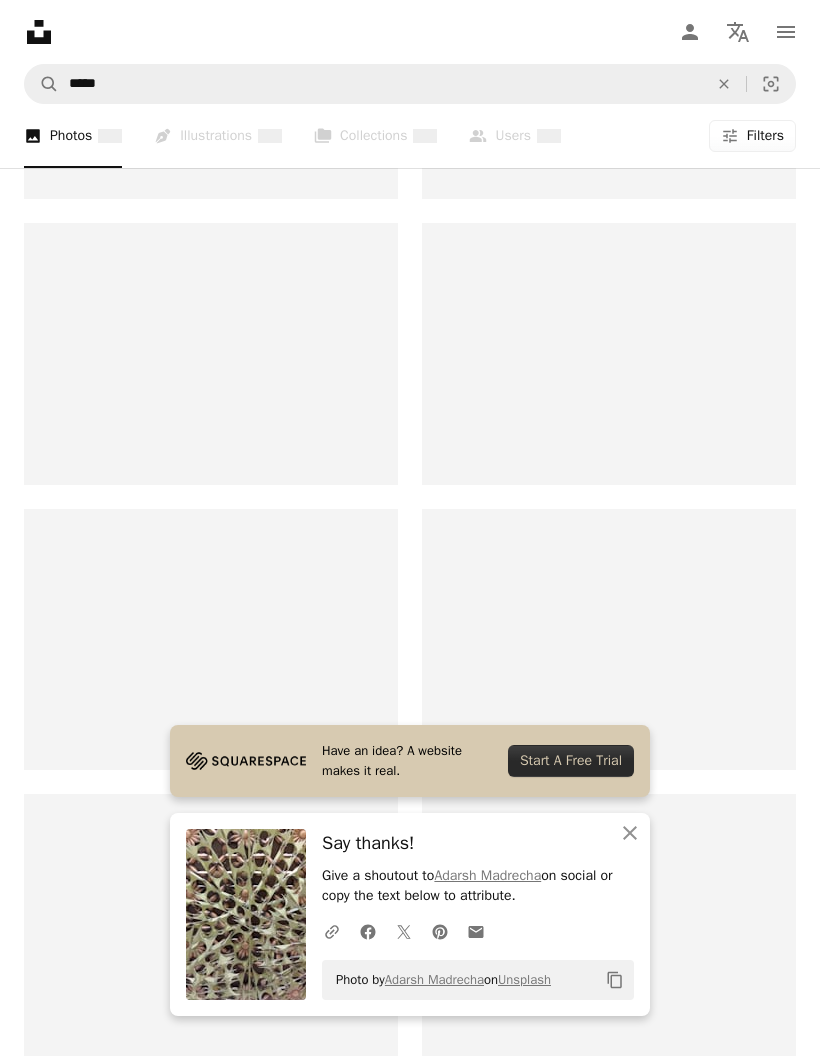 scroll, scrollTop: 0, scrollLeft: 0, axis: both 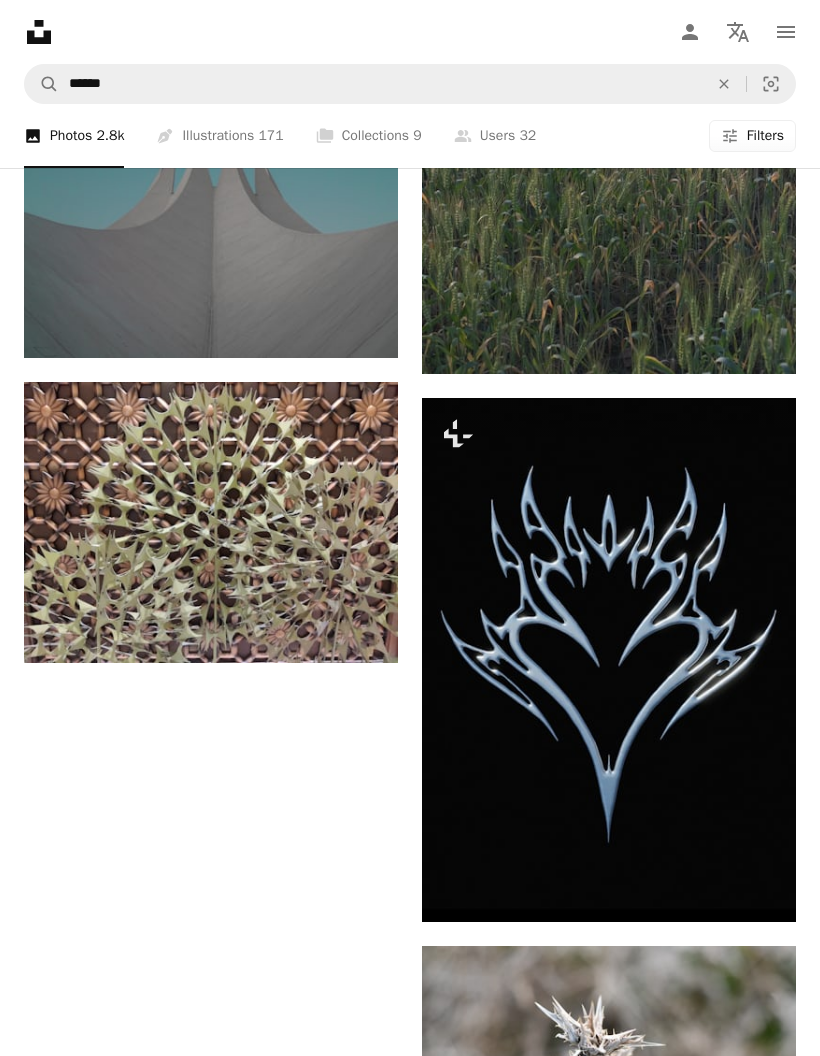 click 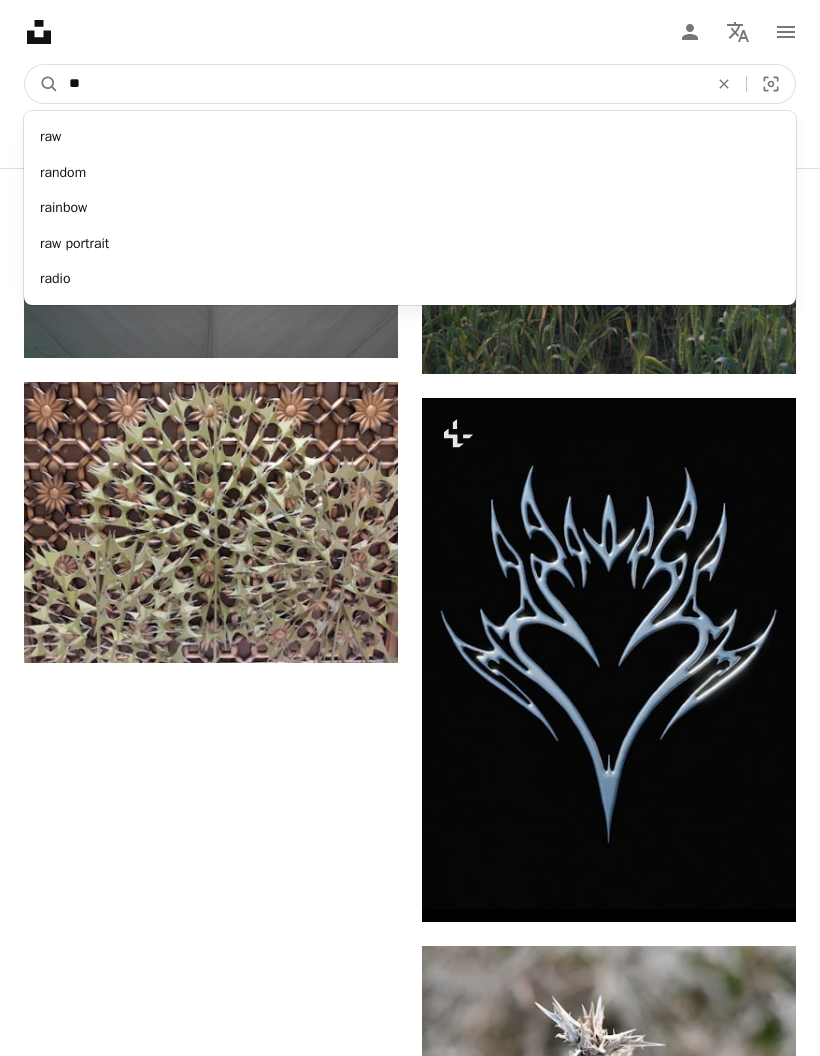 type on "***" 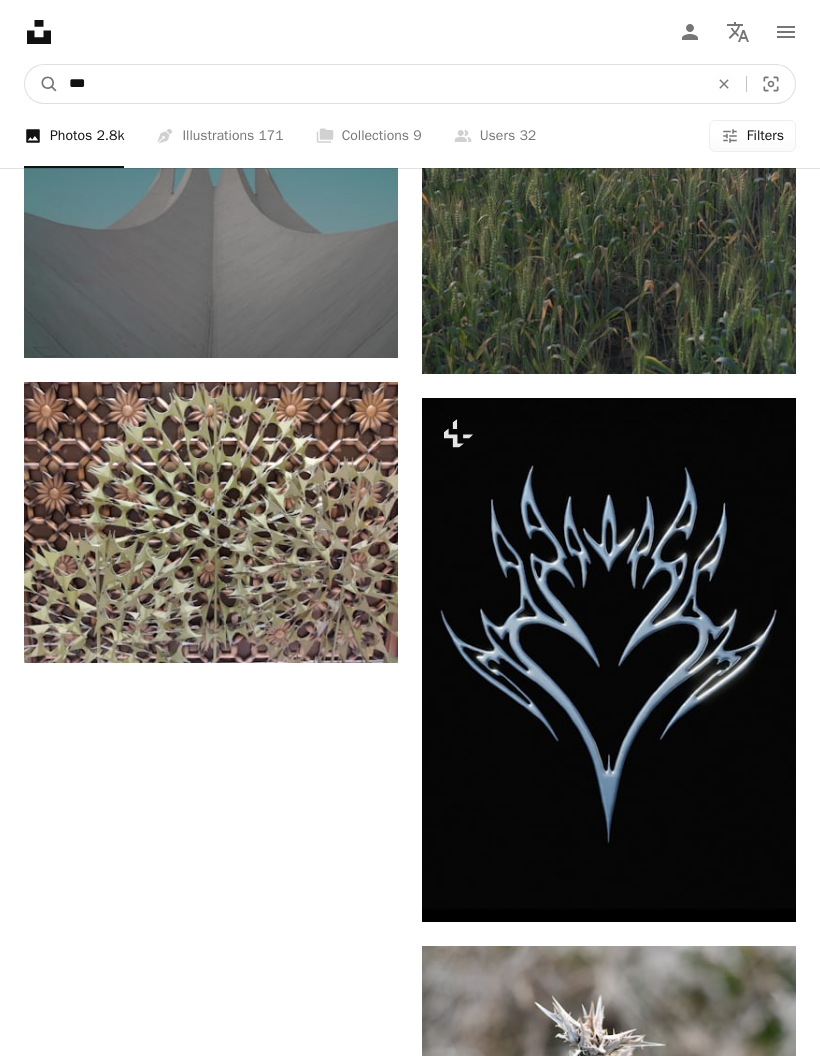 click on "A magnifying glass" at bounding box center (42, 84) 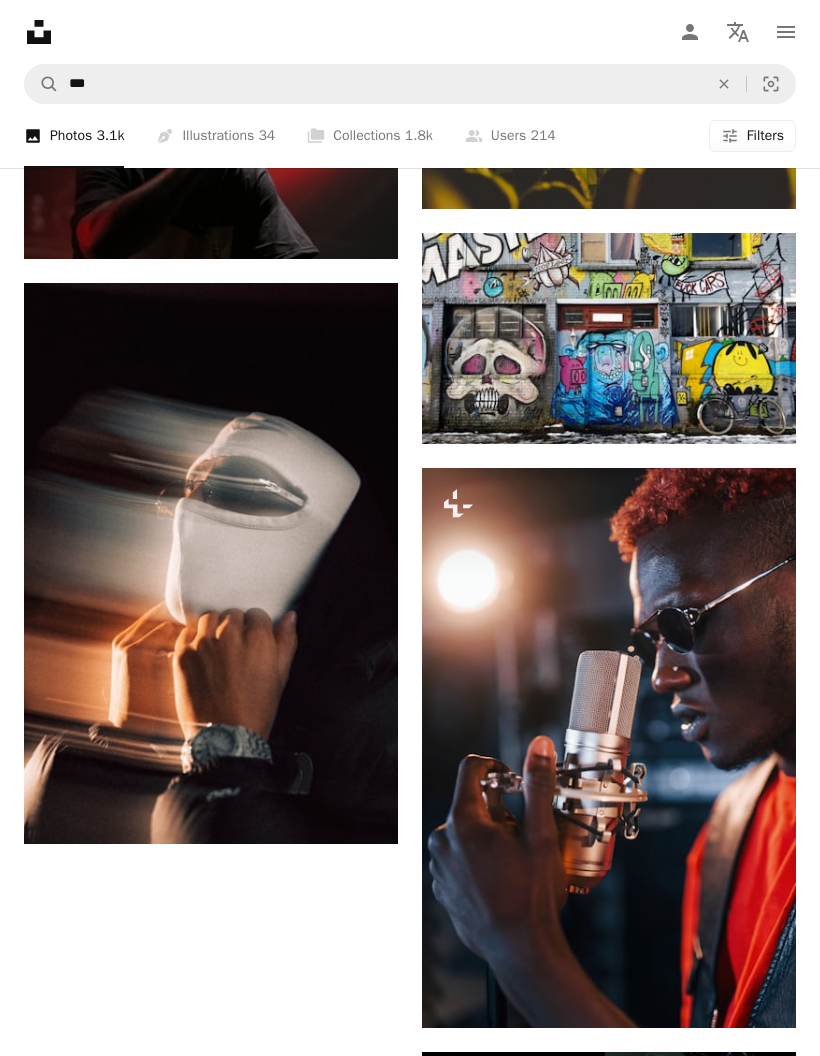 scroll, scrollTop: 3367, scrollLeft: 0, axis: vertical 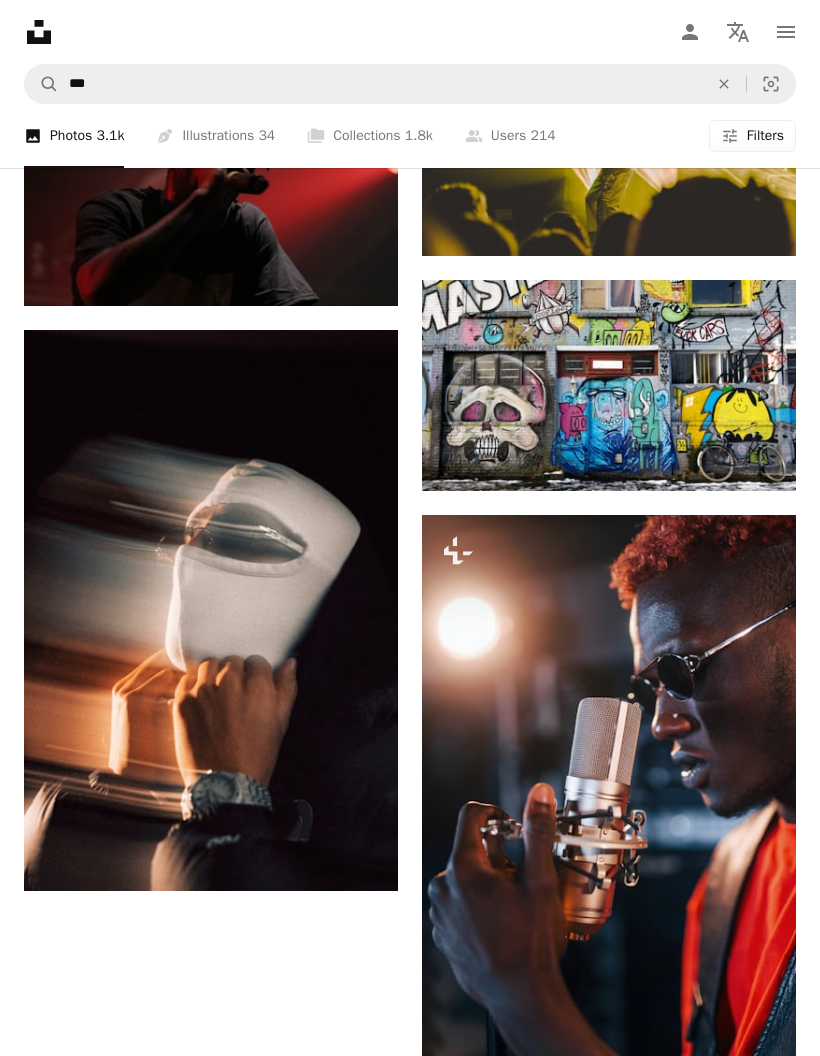 click on "Arrow pointing down" 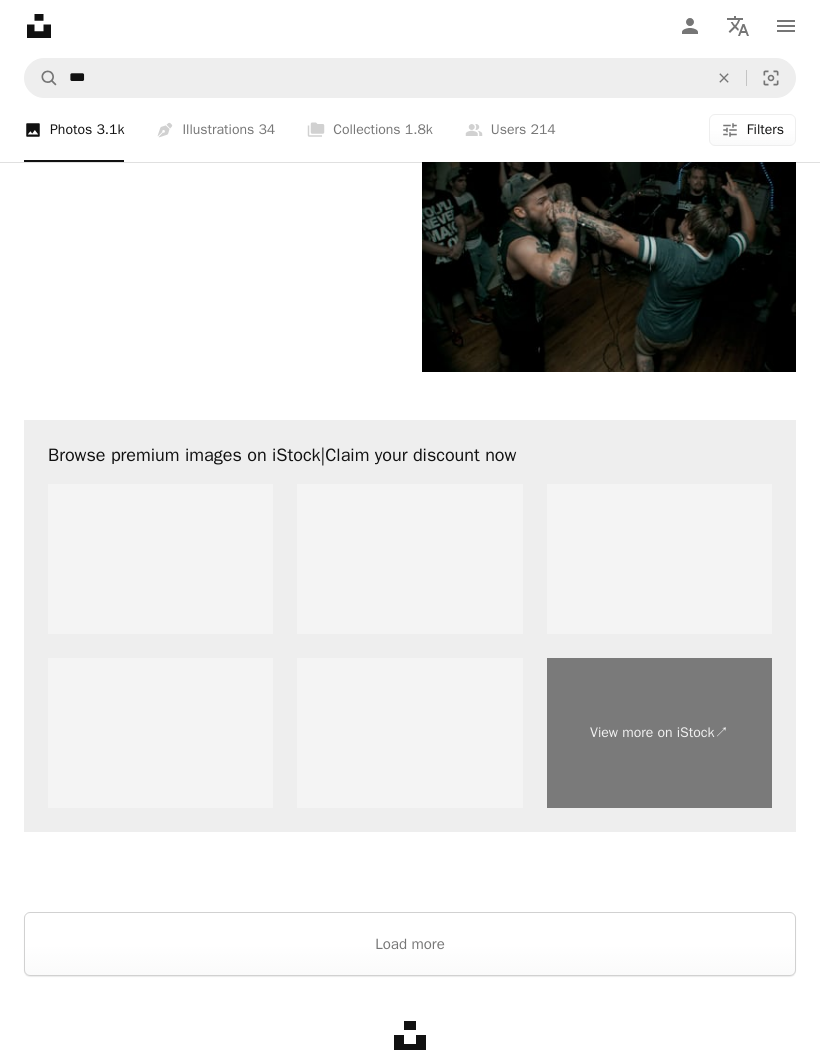 scroll, scrollTop: 4388, scrollLeft: 0, axis: vertical 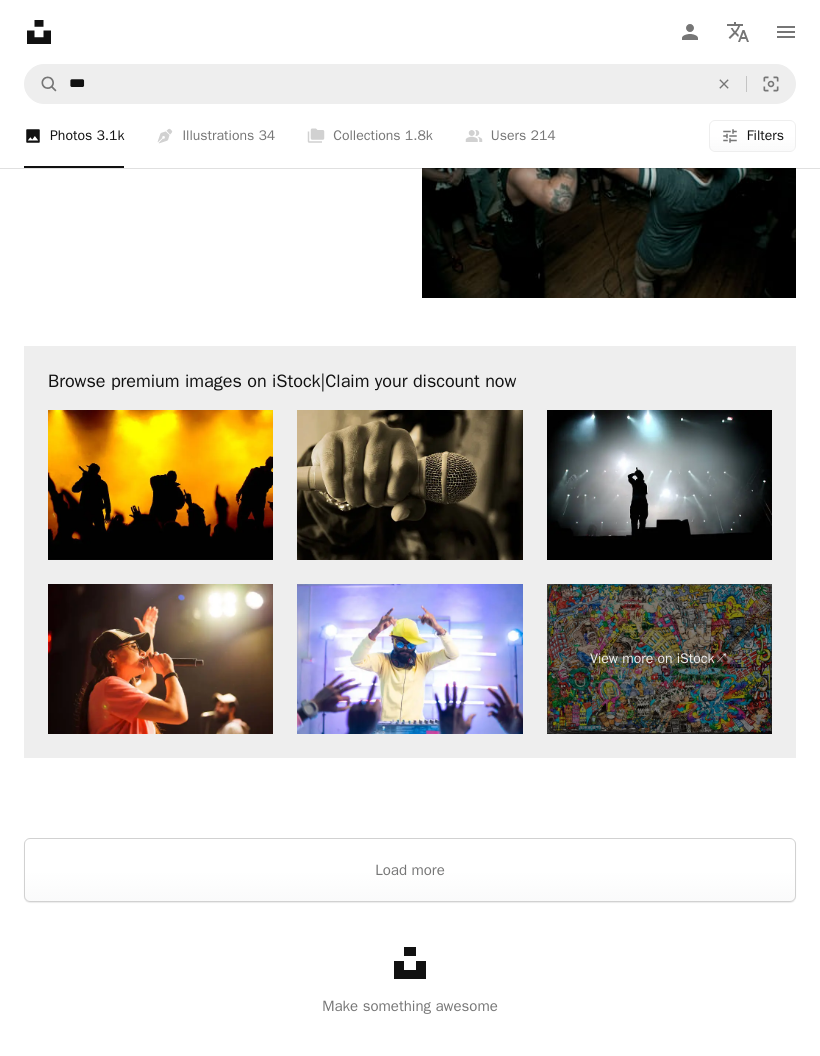 click on "An X shape" at bounding box center (724, 84) 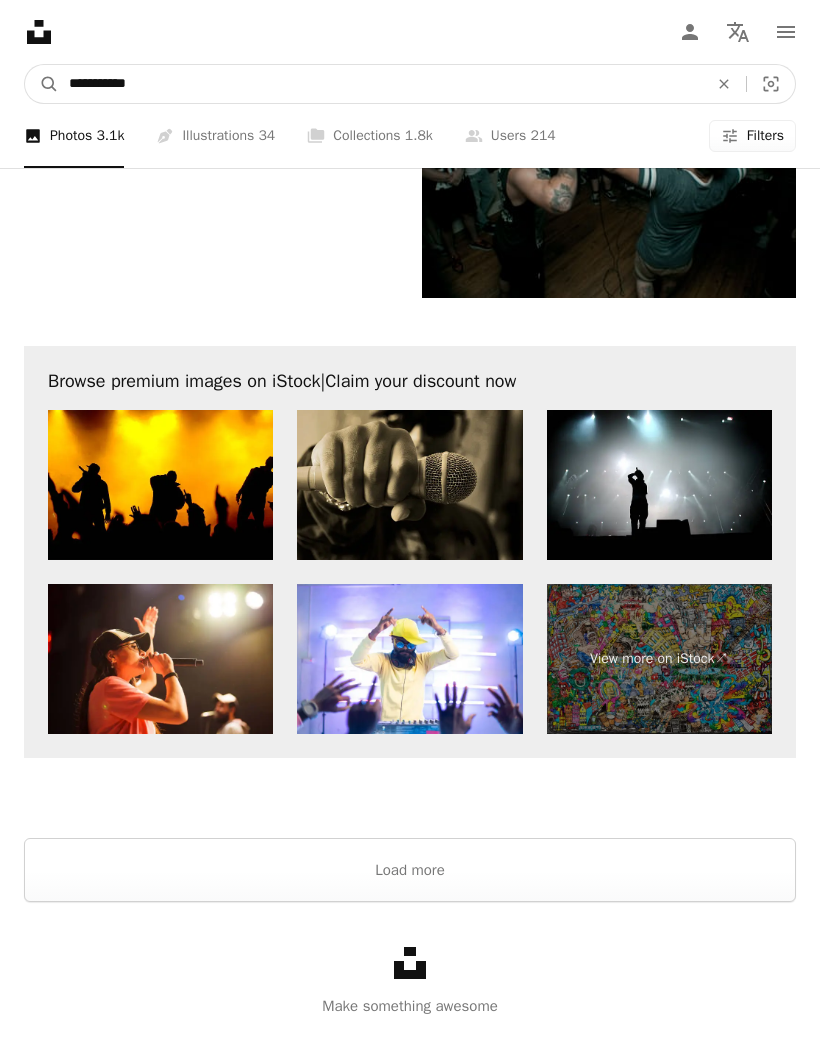 type on "**********" 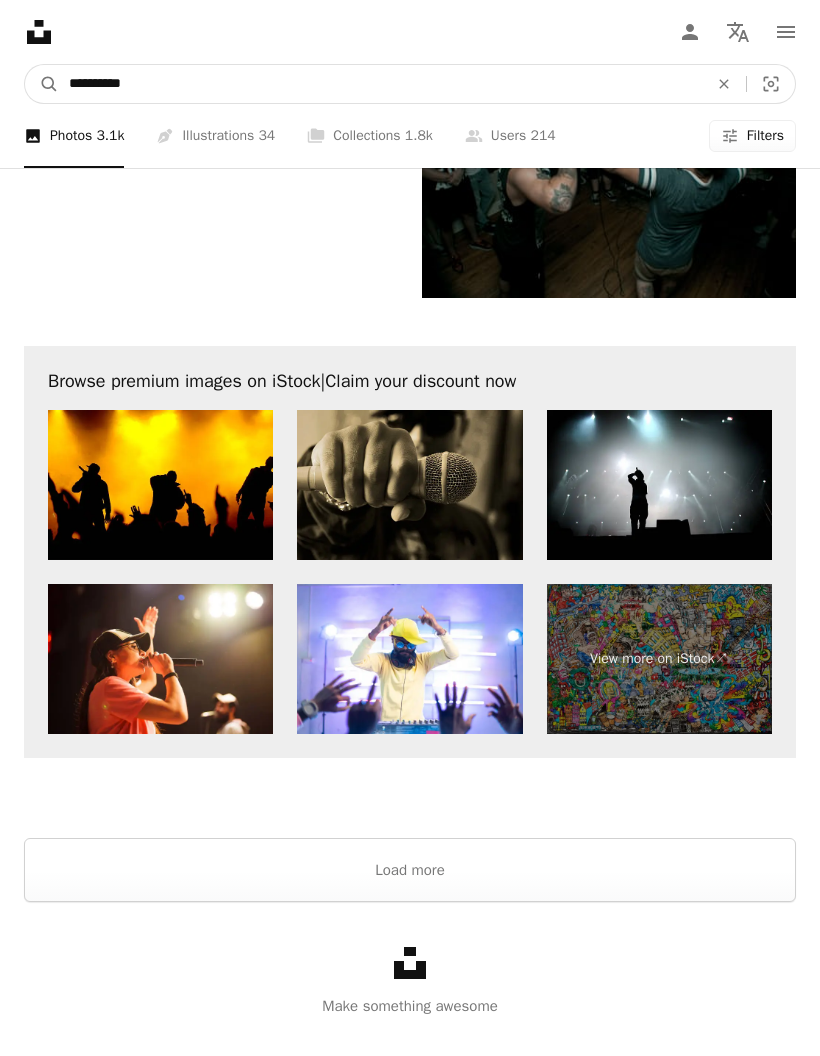 click on "A magnifying glass" at bounding box center (42, 84) 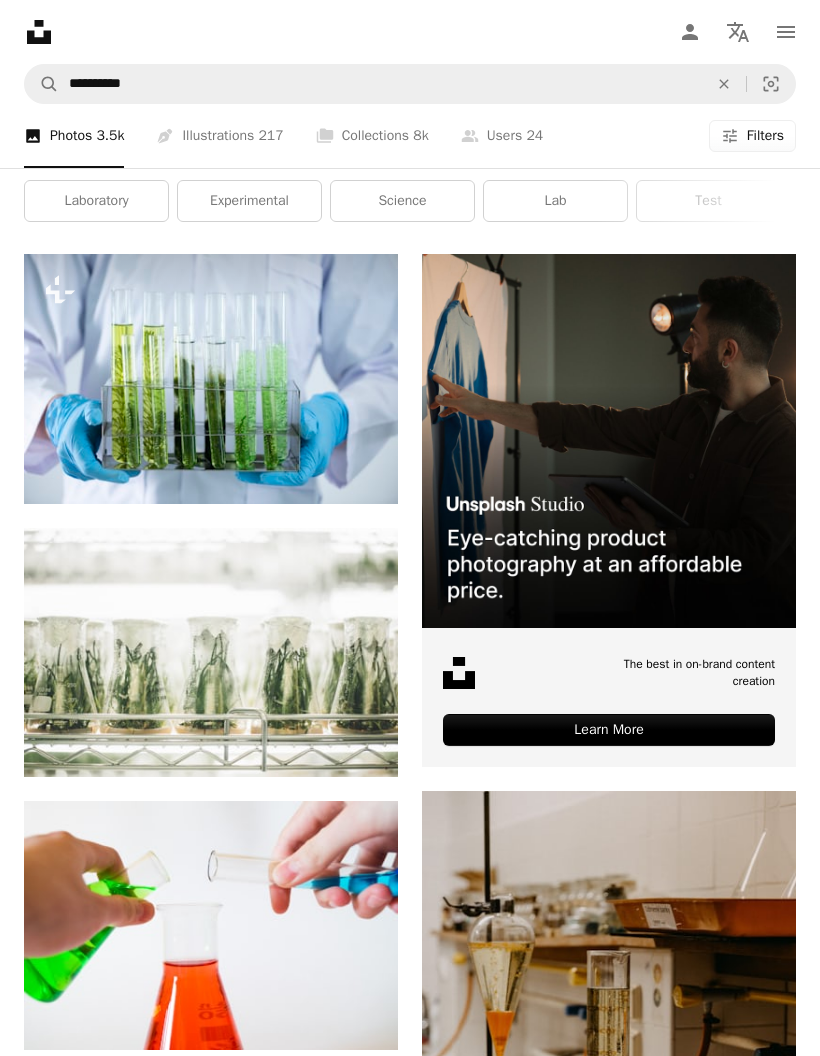 scroll, scrollTop: 0, scrollLeft: 0, axis: both 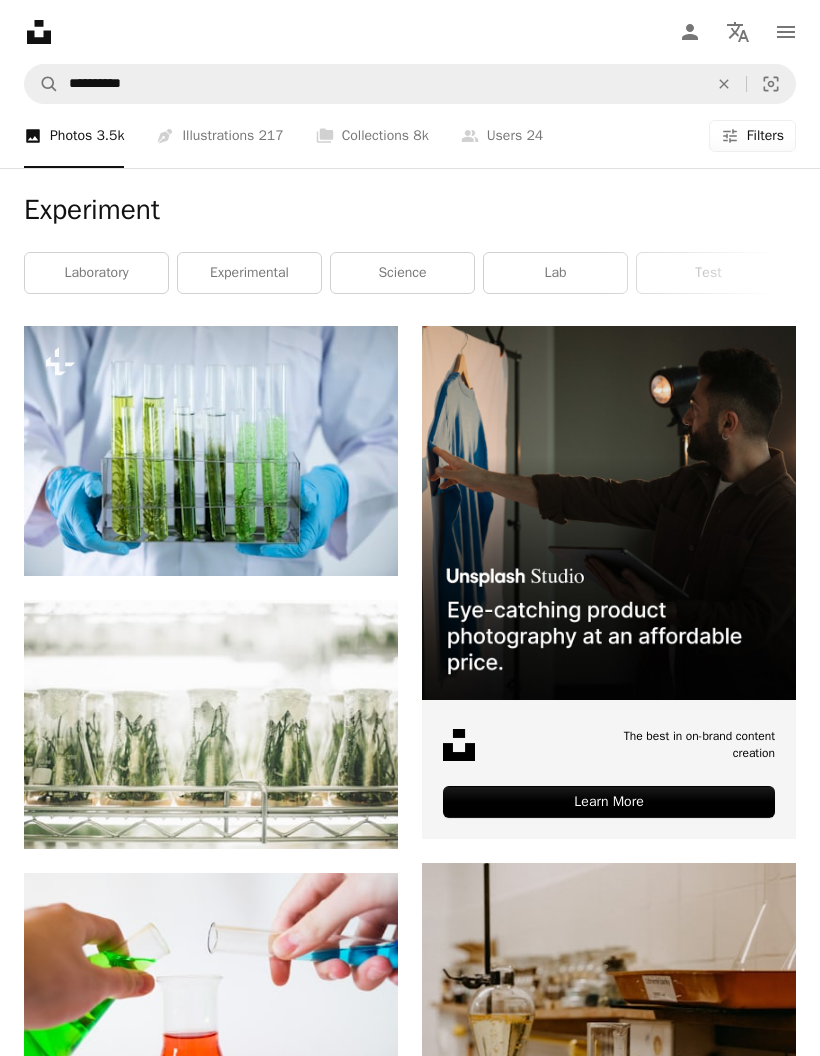 click on "experimental" at bounding box center [249, 273] 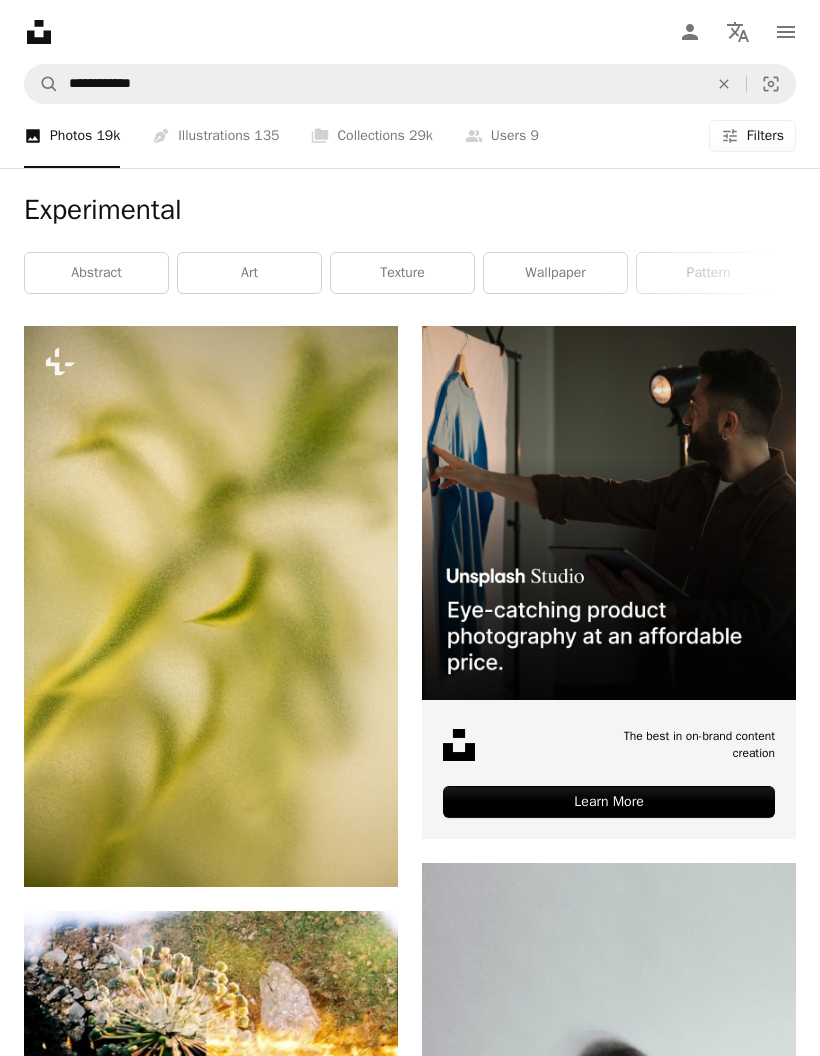 click on "Filters" 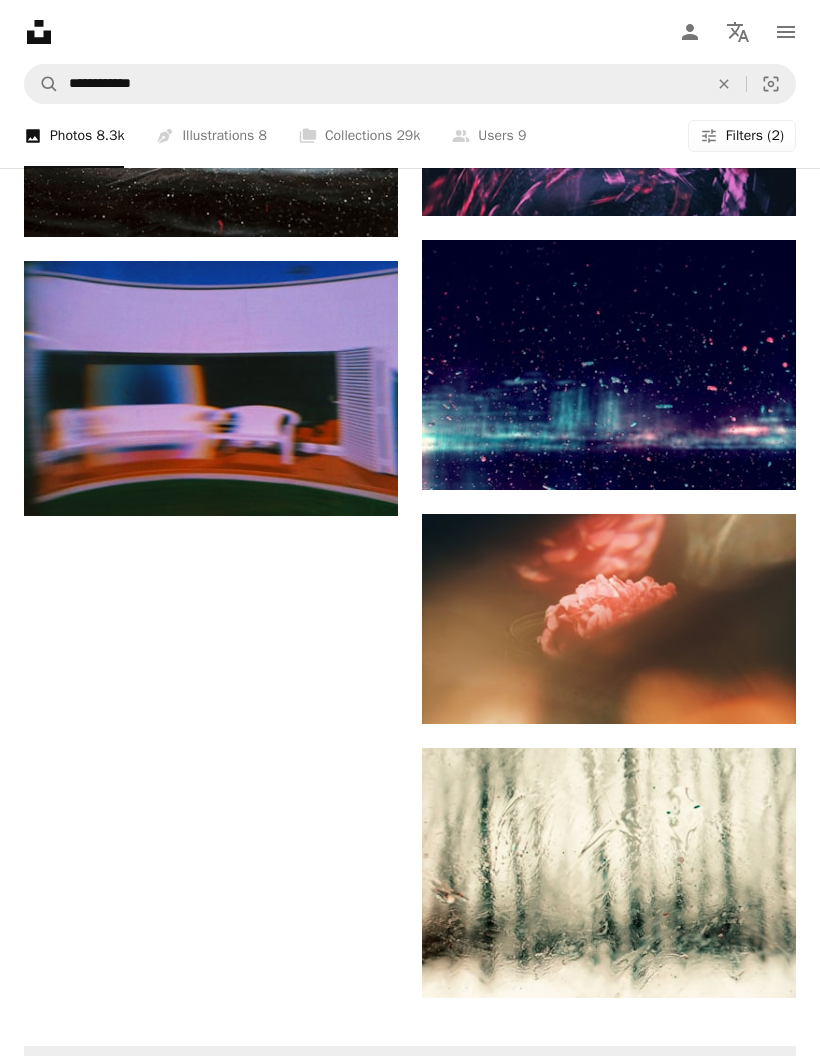 scroll, scrollTop: 2608, scrollLeft: 0, axis: vertical 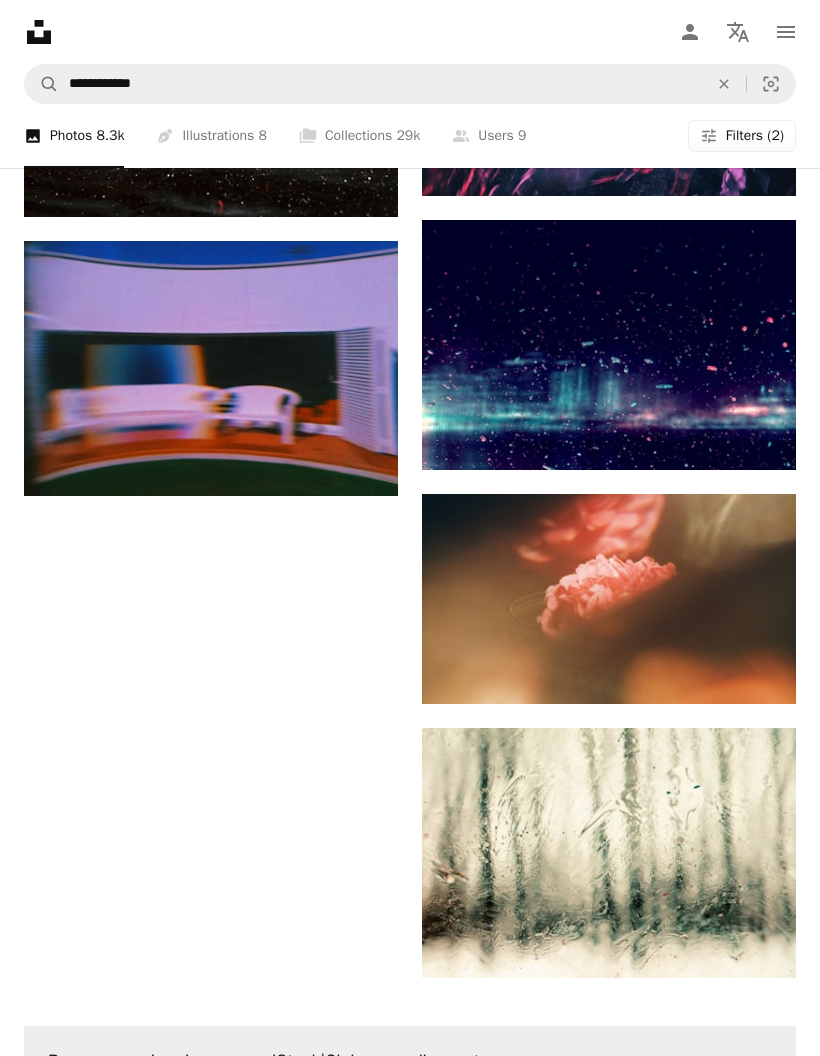 click on "An X shape" 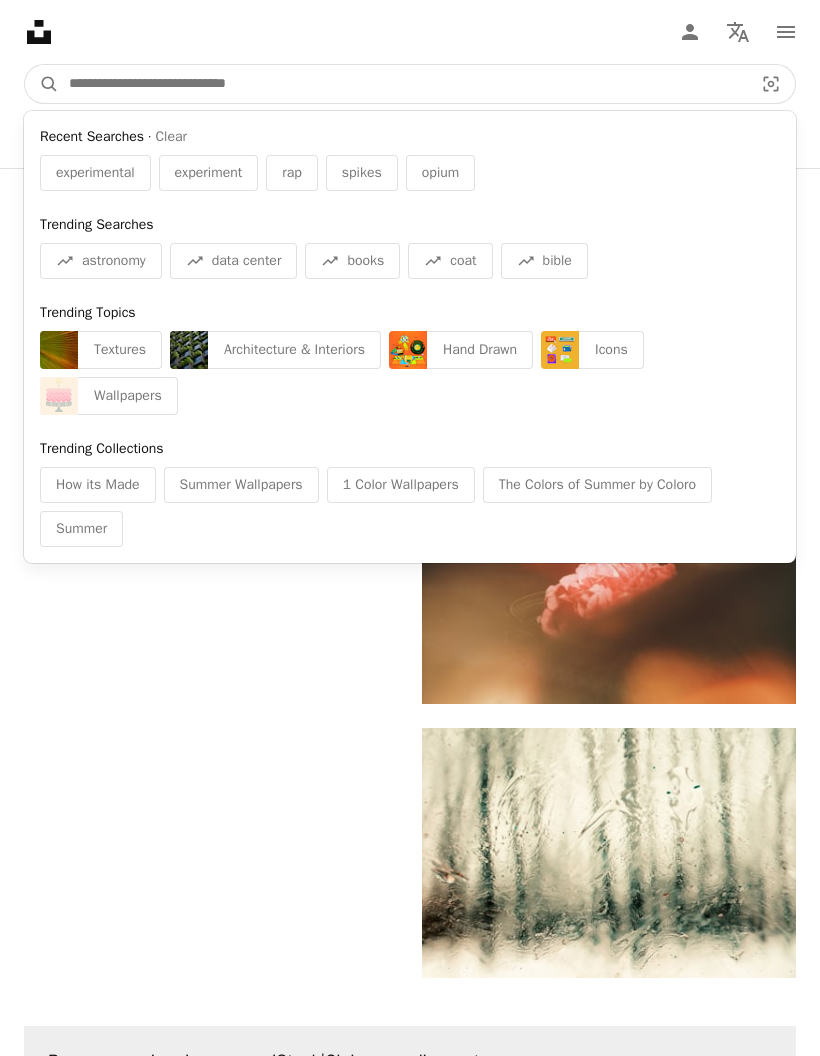 type on "*" 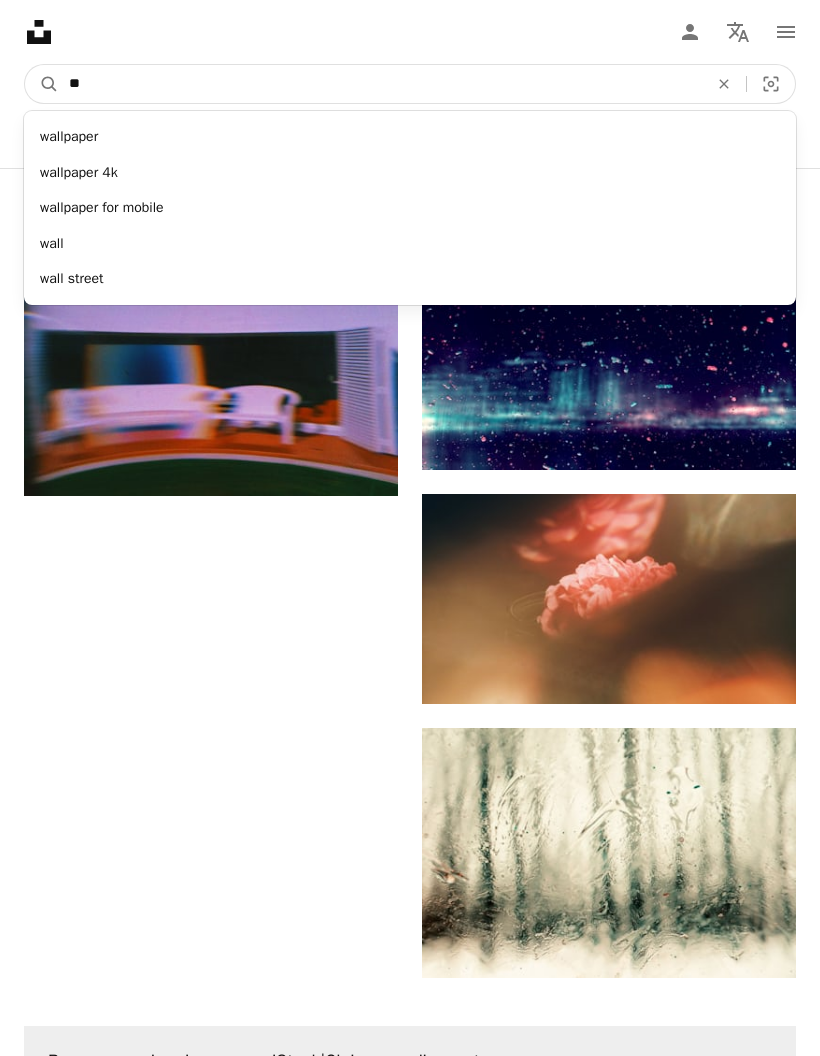 type on "*" 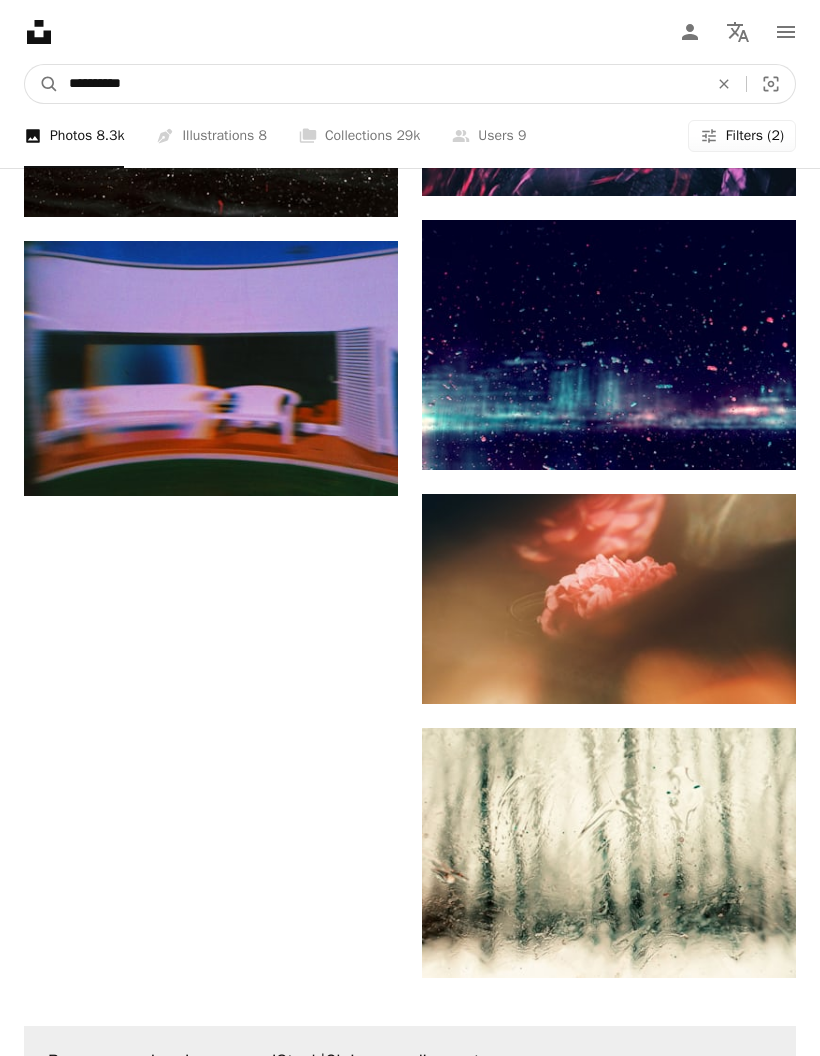 type on "*********" 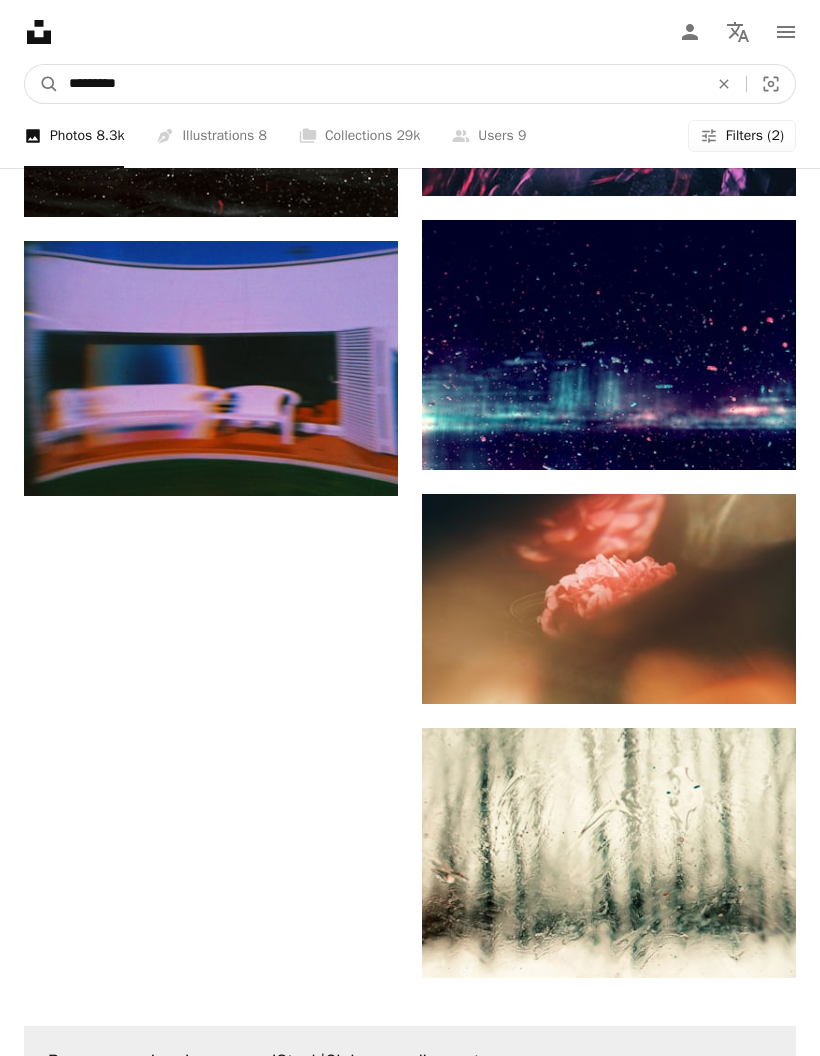 click on "A magnifying glass" at bounding box center (42, 84) 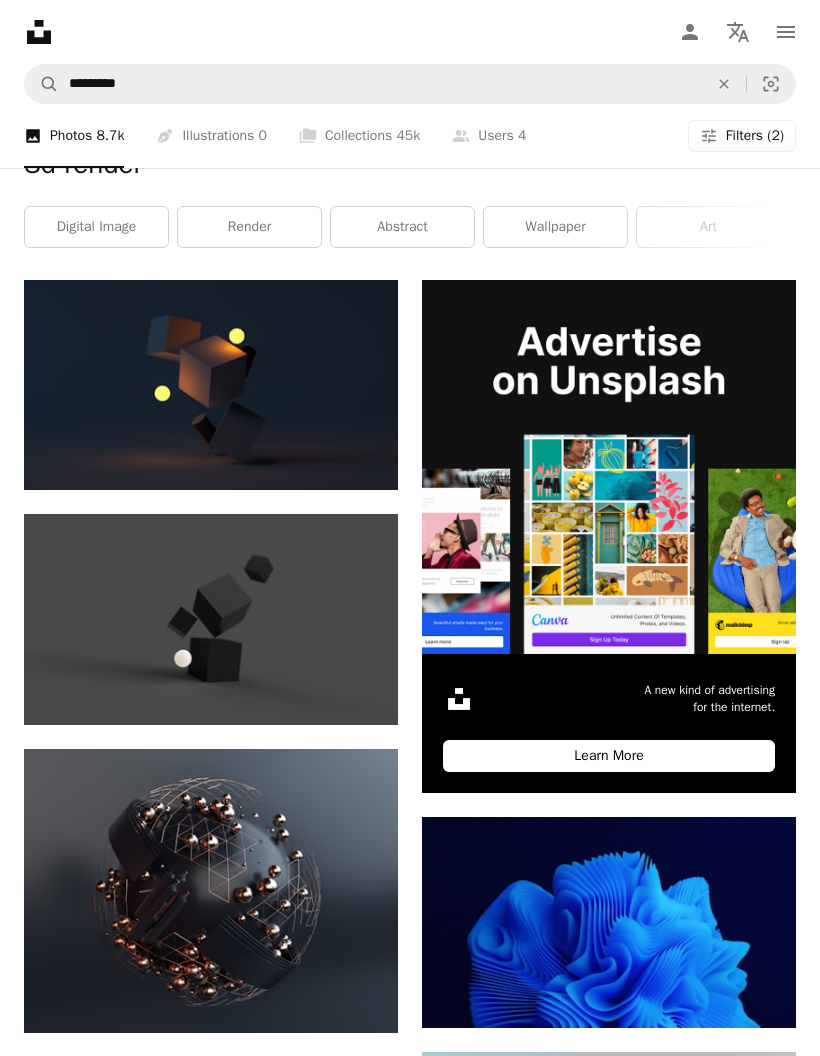 scroll, scrollTop: 0, scrollLeft: 0, axis: both 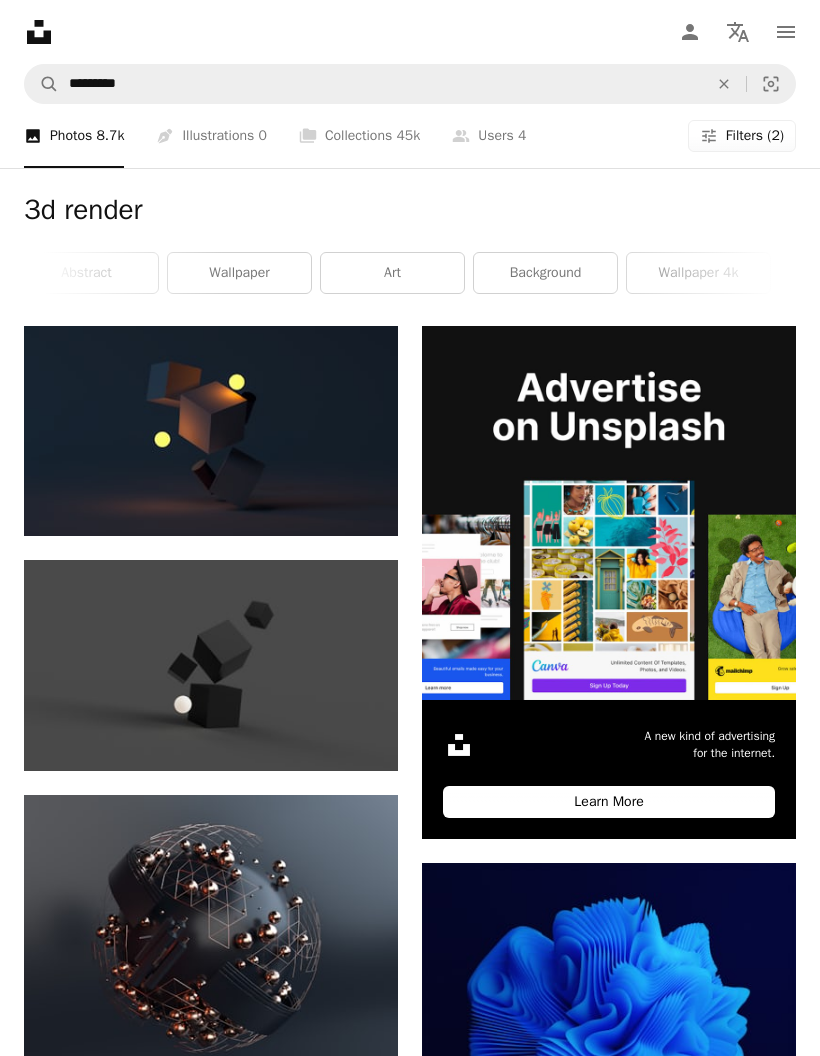 click on "art" at bounding box center (392, 273) 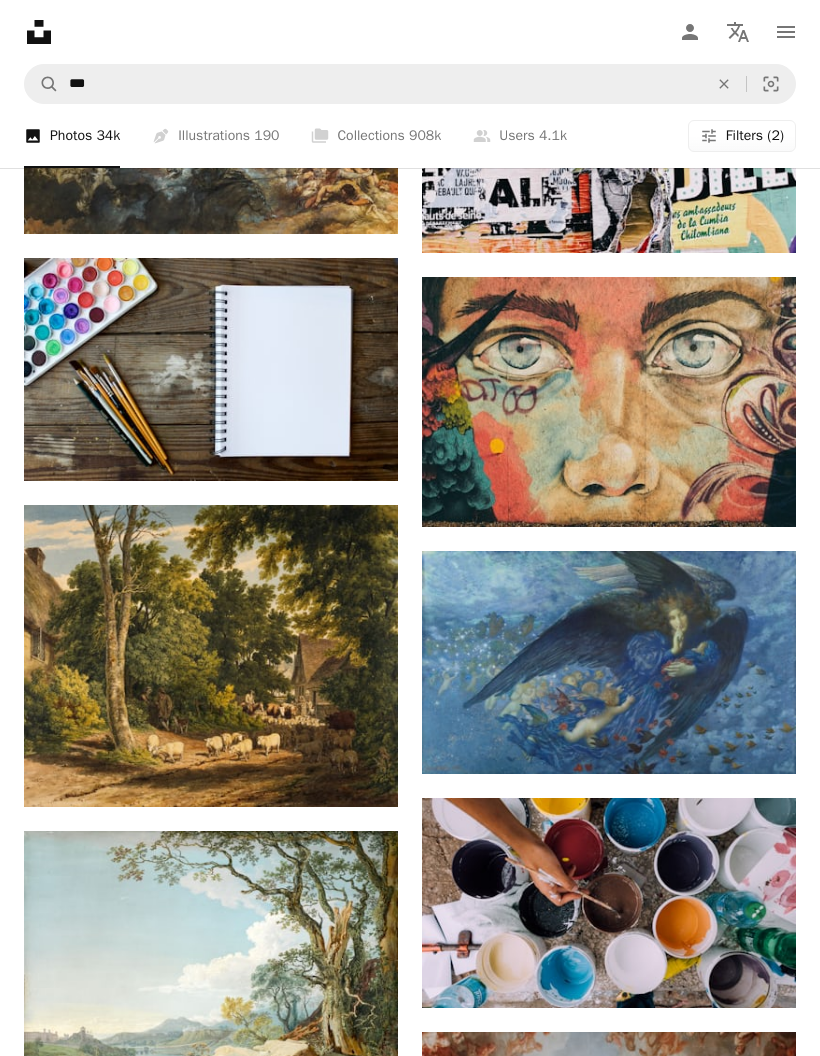 scroll, scrollTop: 860, scrollLeft: 0, axis: vertical 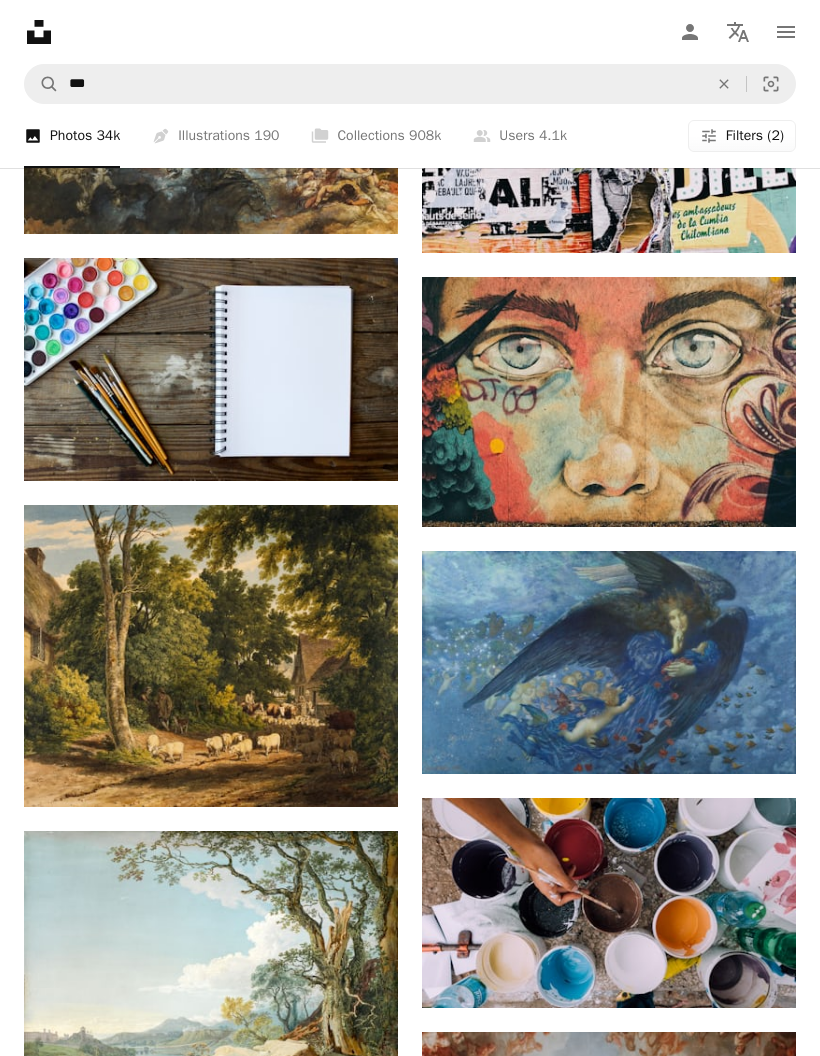 click on "Arrow pointing down" 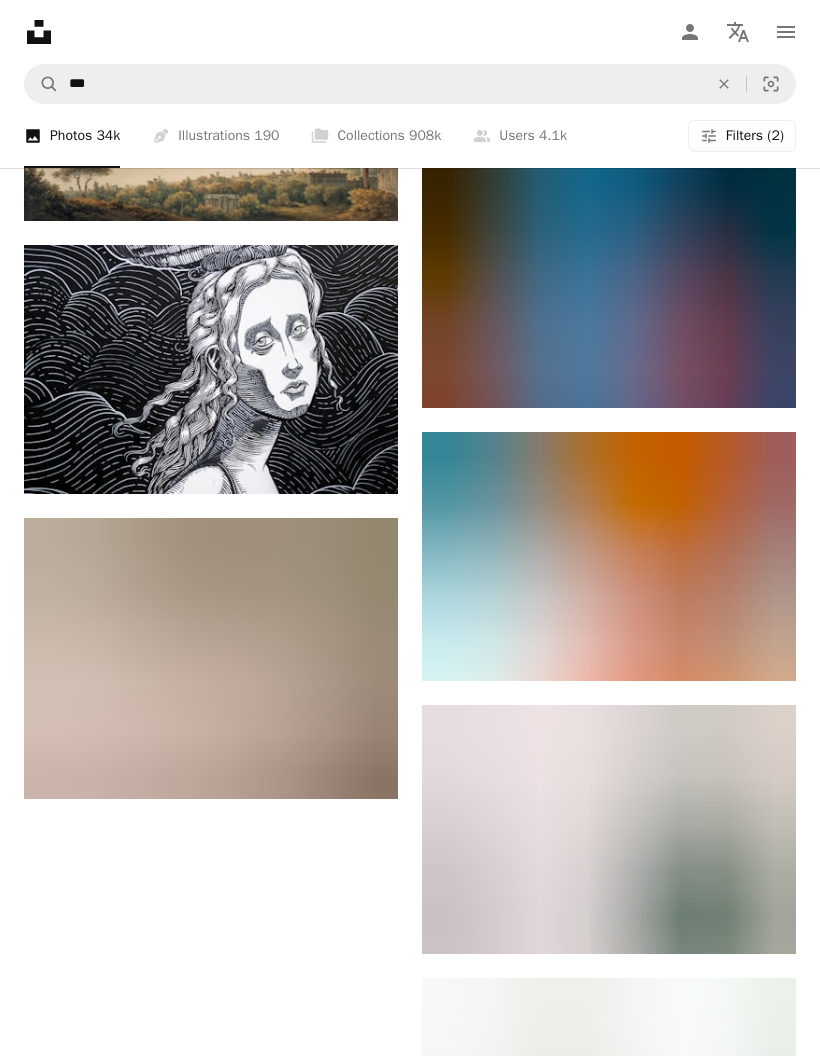 scroll, scrollTop: 2237, scrollLeft: 0, axis: vertical 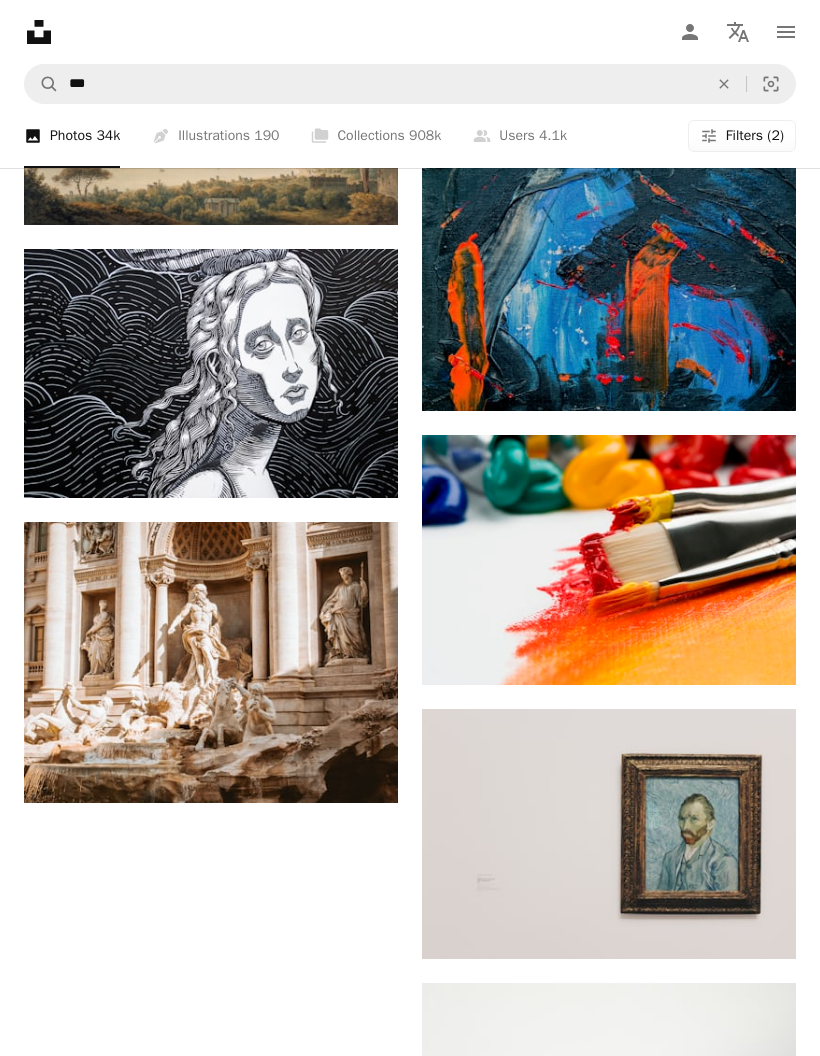 click on "Arrow pointing down" at bounding box center (358, 462) 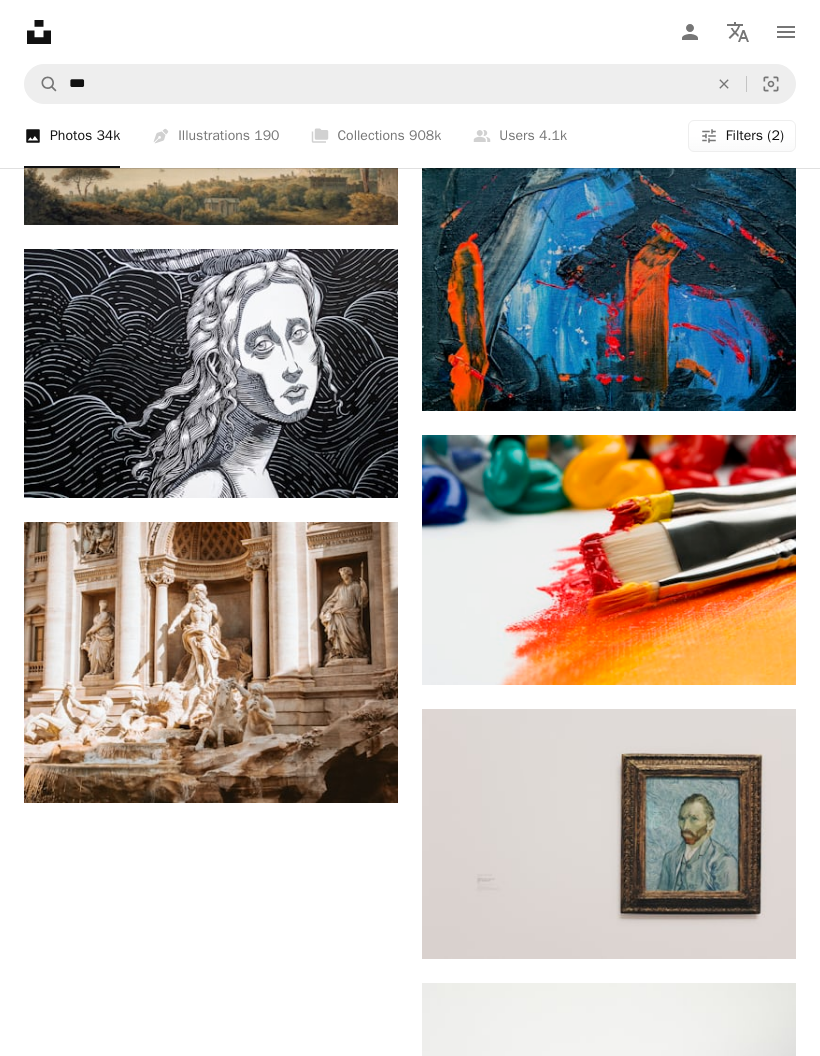 scroll, scrollTop: 2317, scrollLeft: 0, axis: vertical 